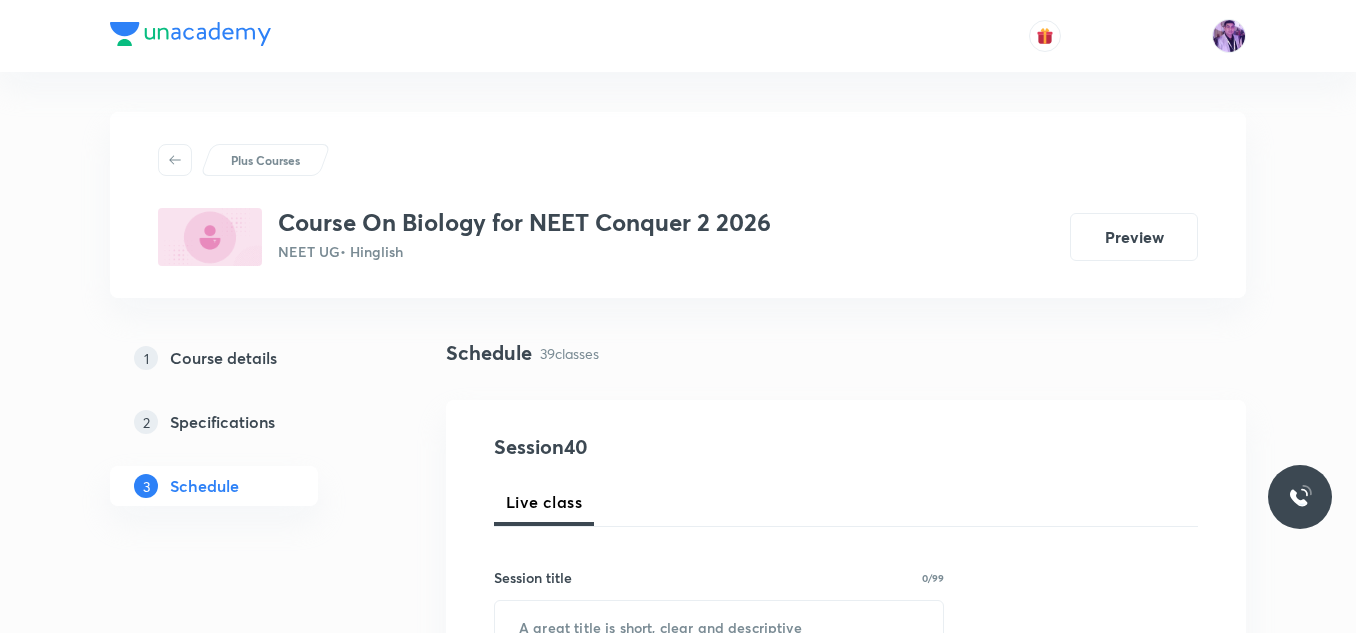 scroll, scrollTop: 0, scrollLeft: 0, axis: both 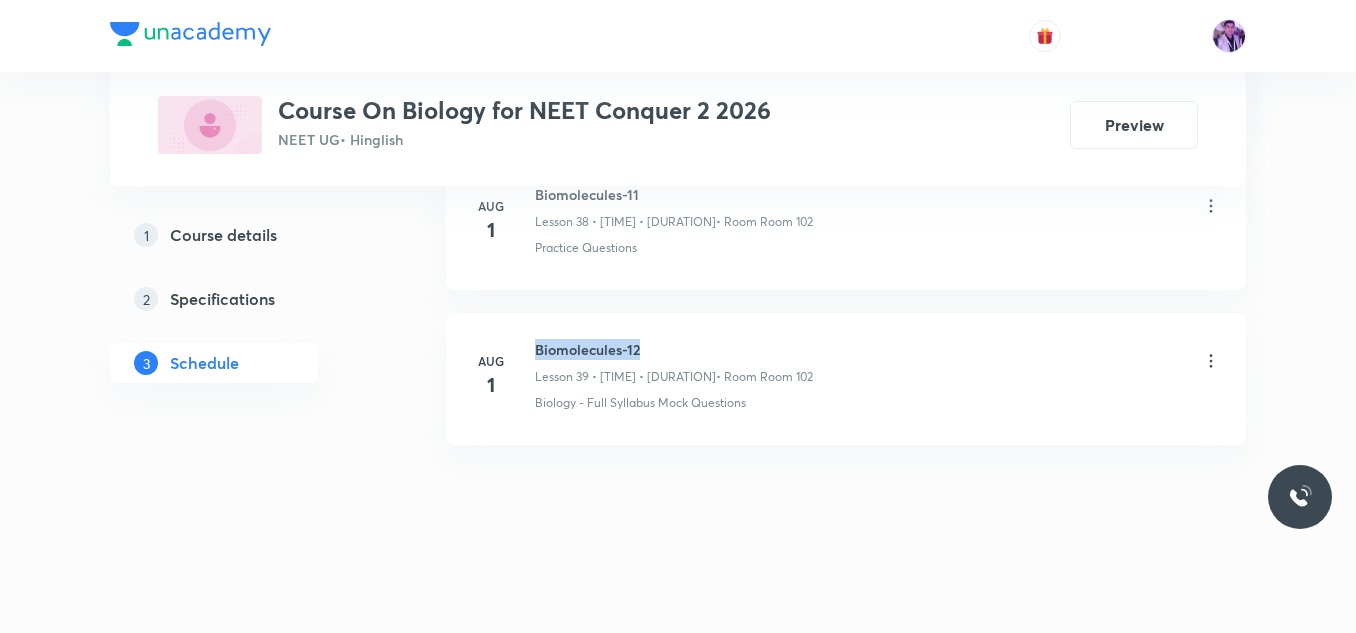 drag, startPoint x: 539, startPoint y: 351, endPoint x: 656, endPoint y: 345, distance: 117.15375 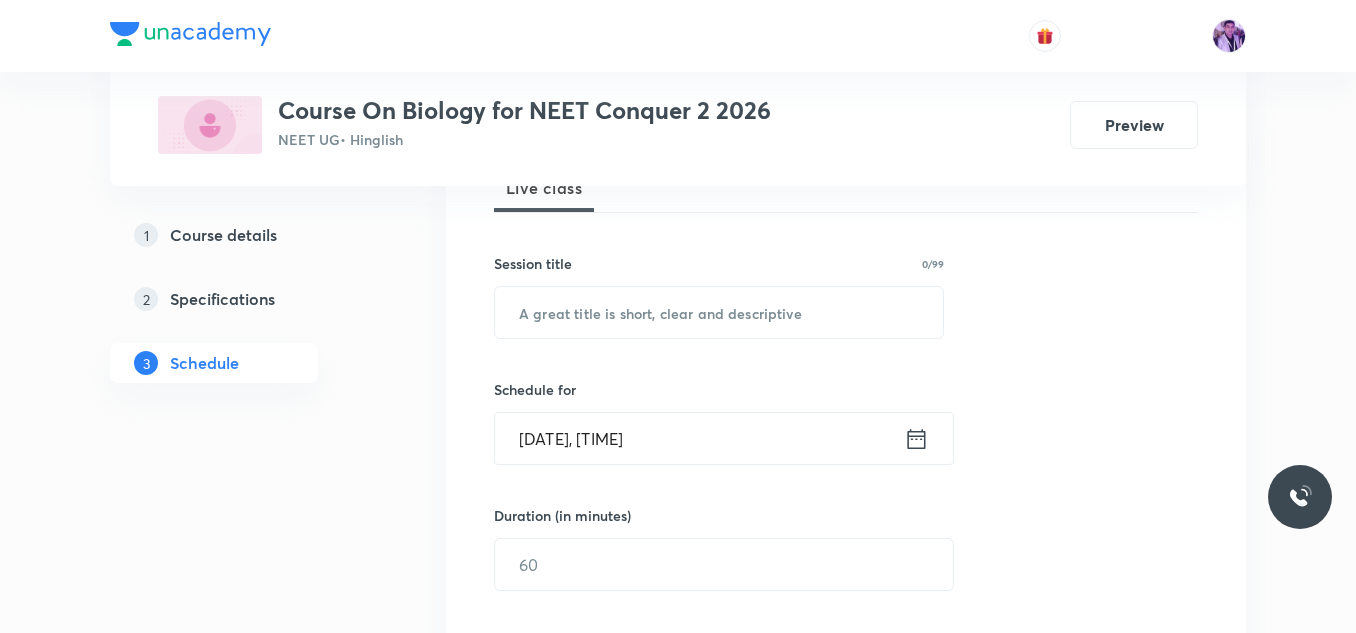 scroll, scrollTop: 326, scrollLeft: 0, axis: vertical 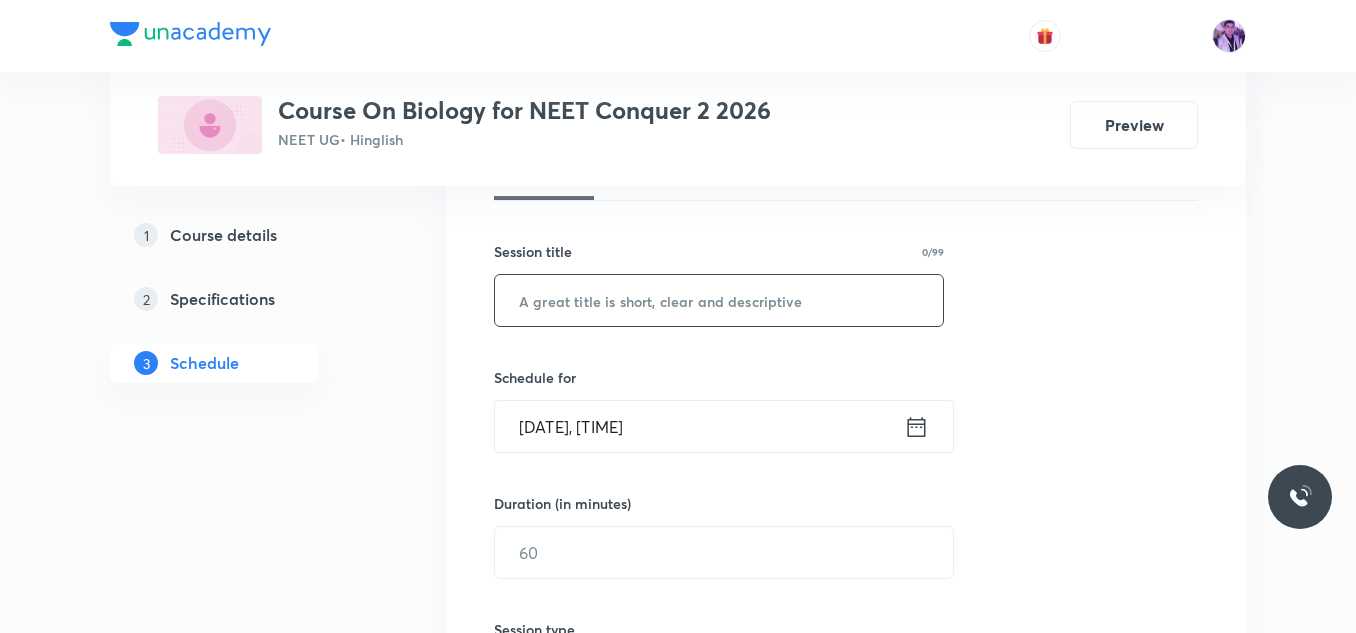 click at bounding box center (719, 300) 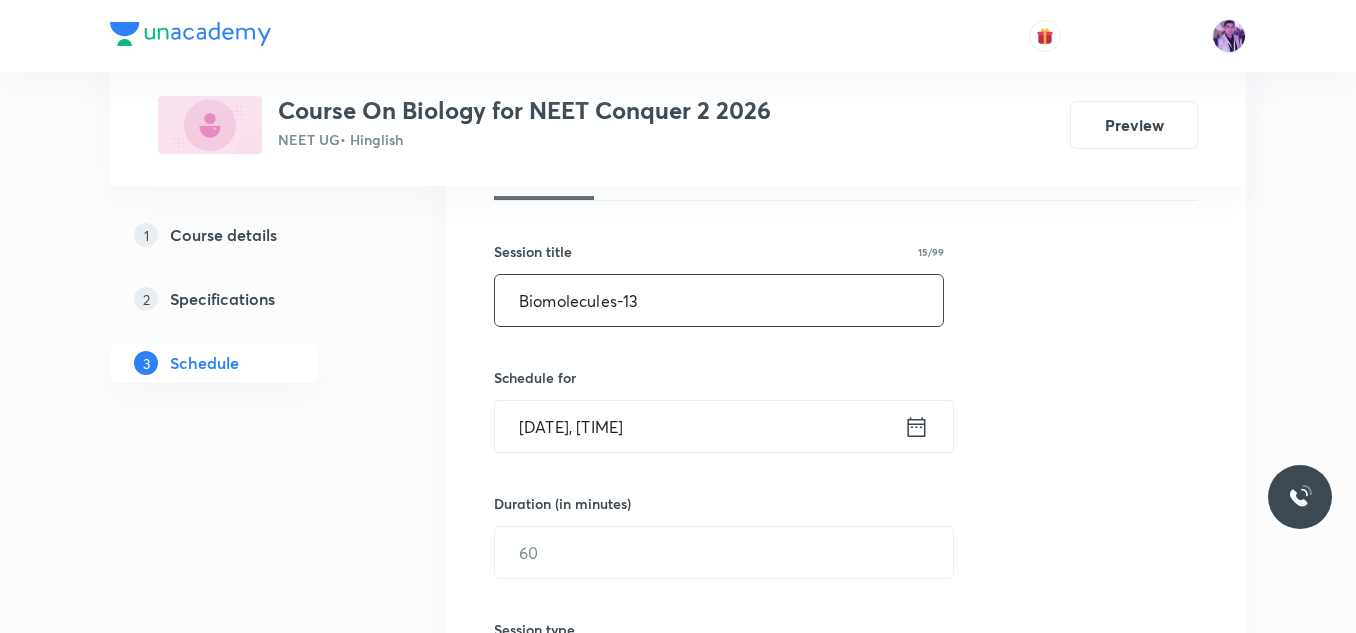type on "Biomolecules-13" 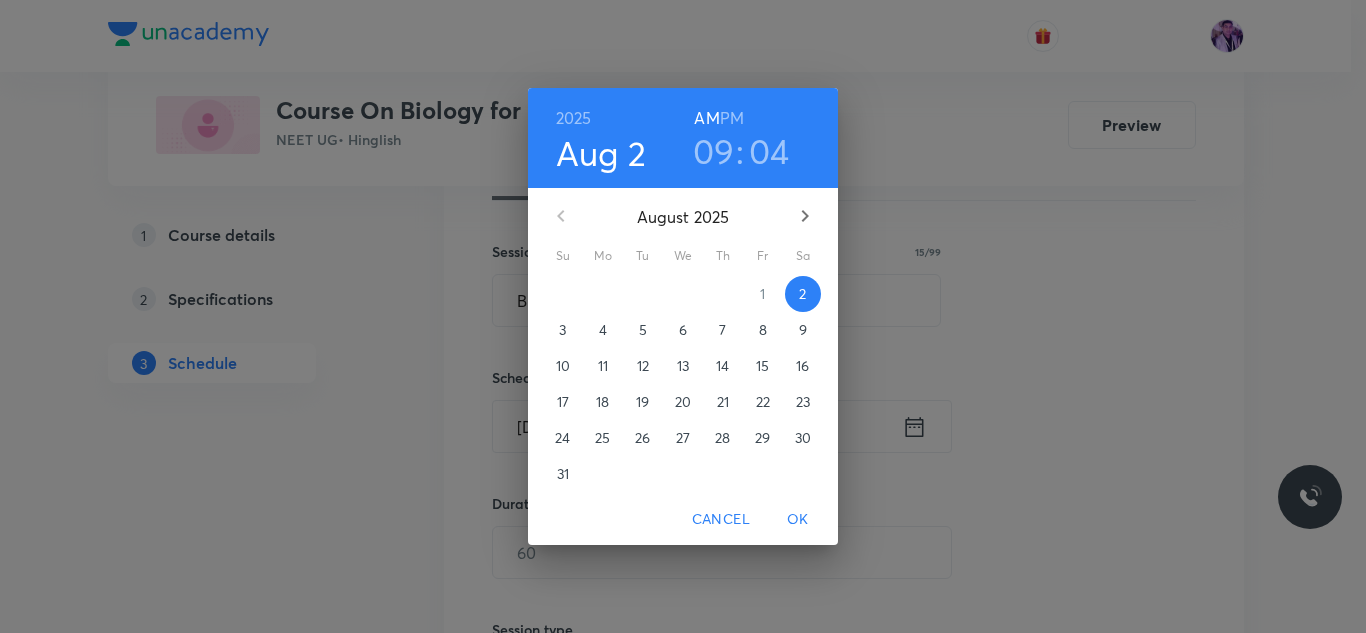 click on "09" at bounding box center [714, 151] 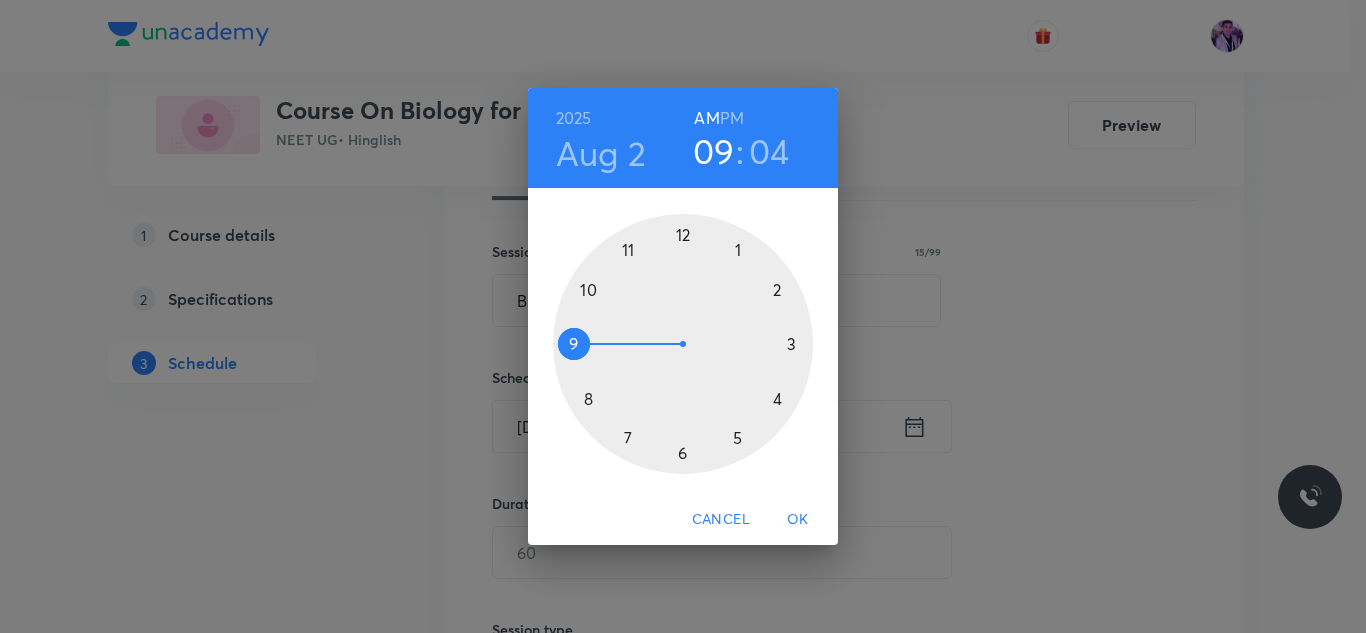click on "04" at bounding box center (769, 151) 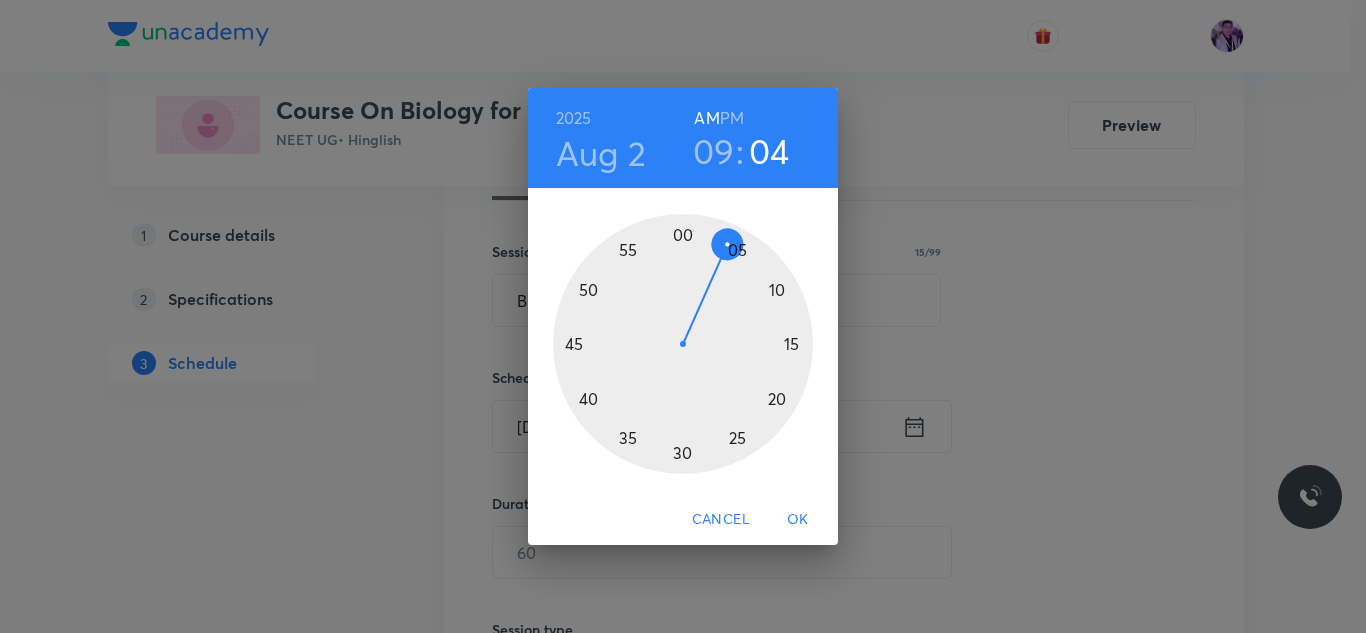 click at bounding box center [683, 344] 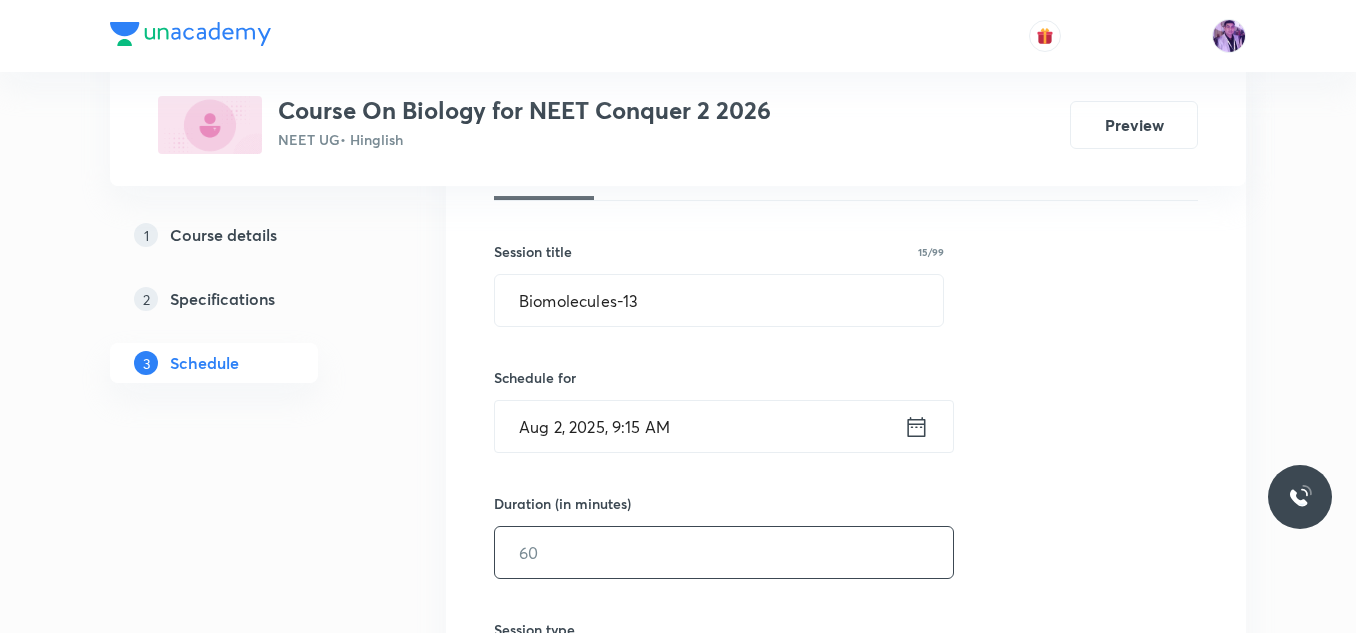 click at bounding box center (724, 552) 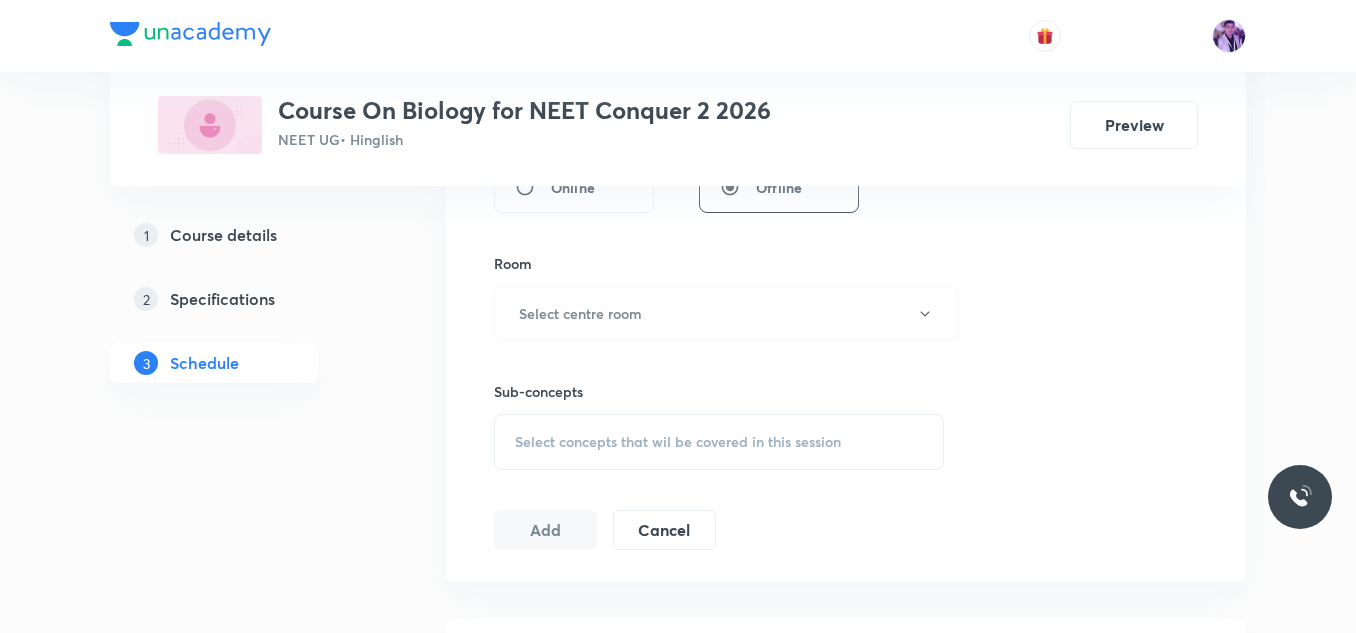 scroll, scrollTop: 834, scrollLeft: 0, axis: vertical 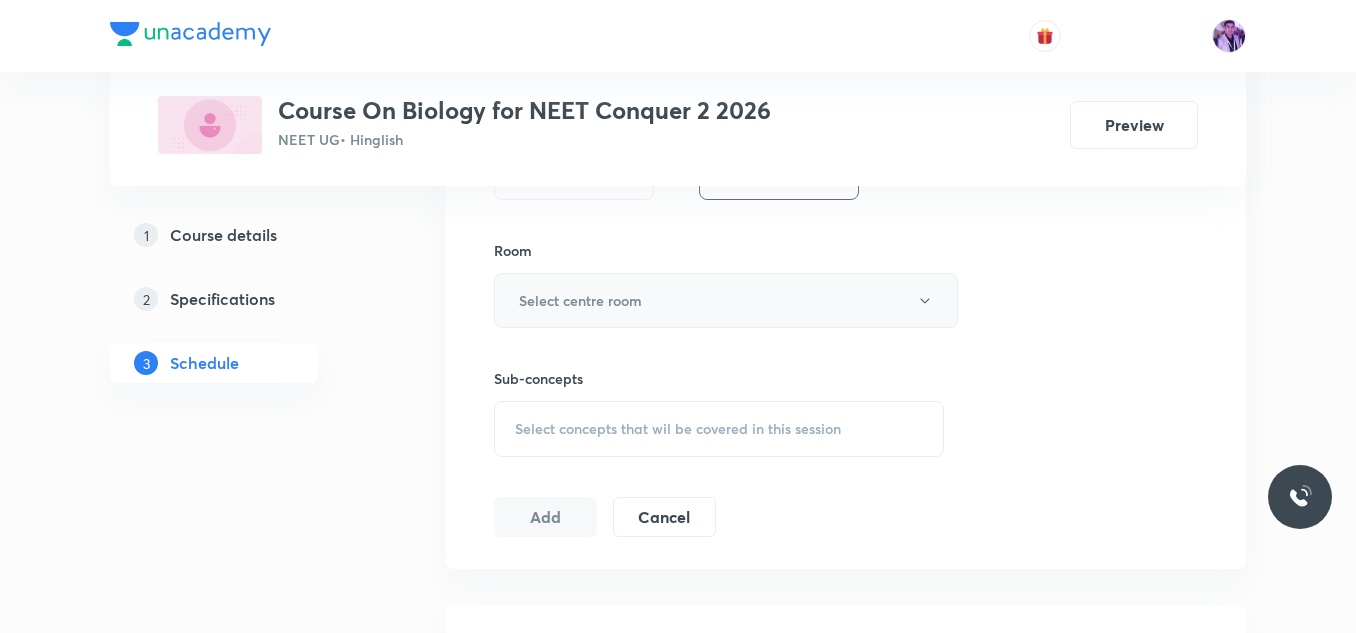 type on "80" 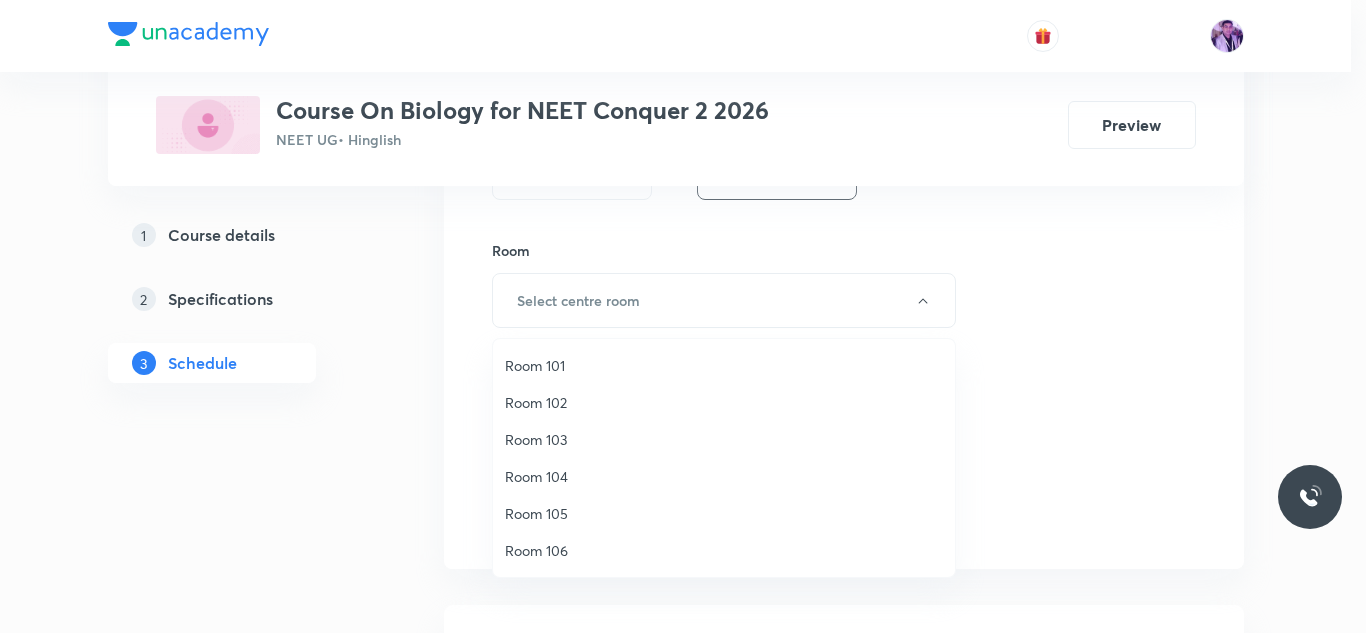 click on "Room 101" at bounding box center (724, 365) 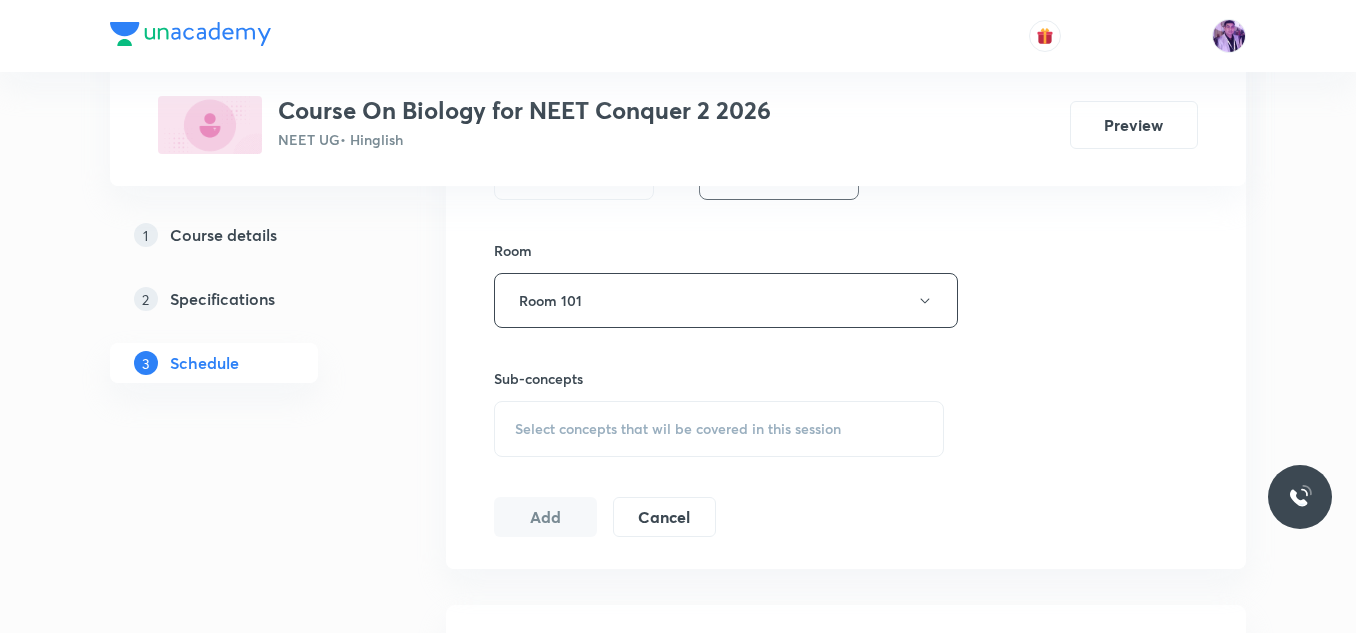 click on "Select concepts that wil be covered in this session" at bounding box center (719, 429) 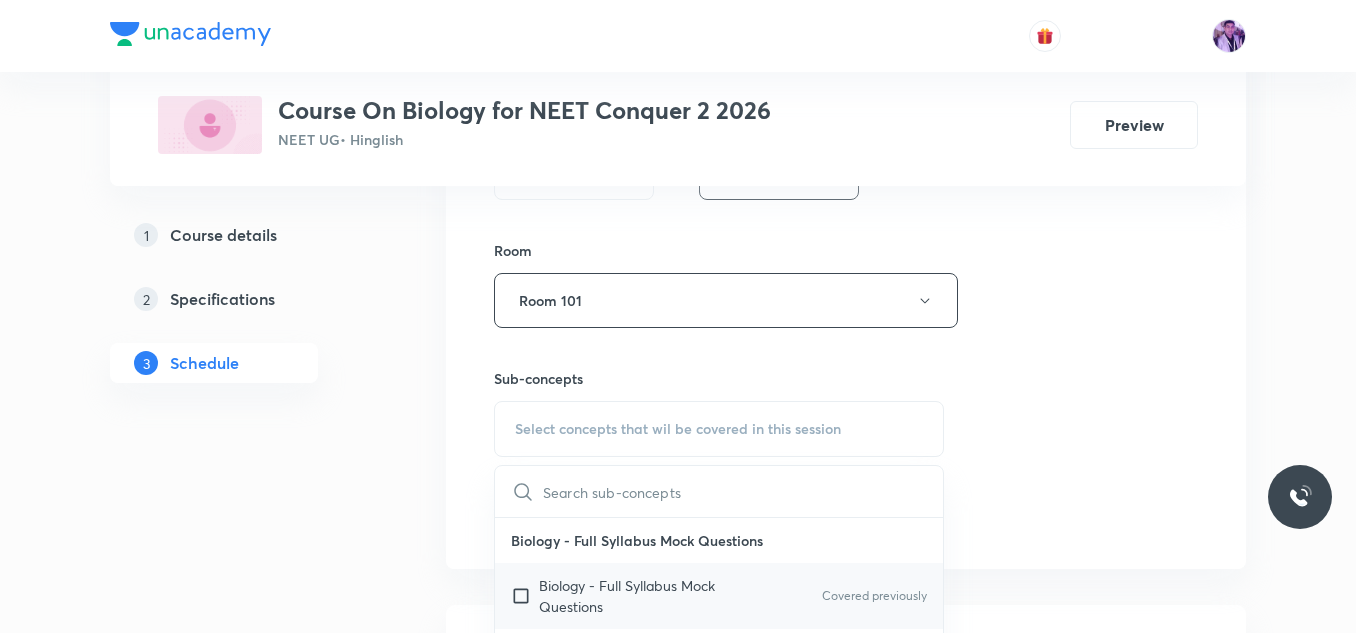 click on "Biology - Full Syllabus Mock Questions" at bounding box center (640, 596) 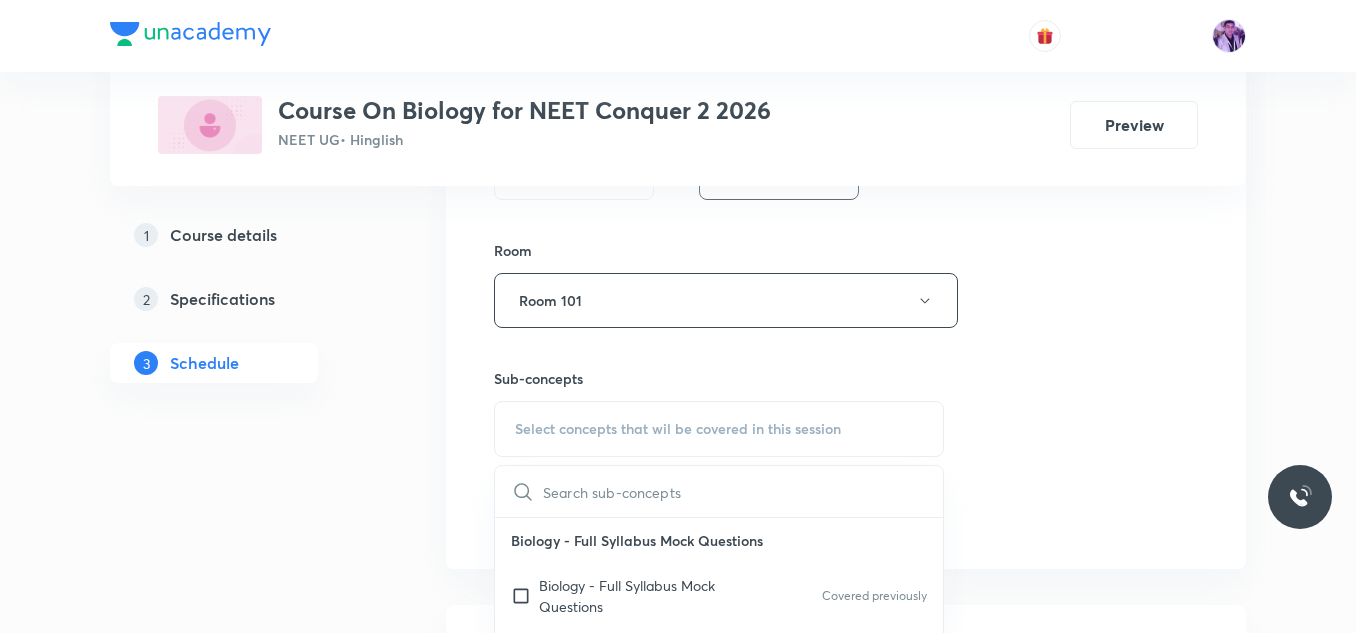 click on "Session 40 Live class Session title 15/99 Biomolecules-13 Schedule for [DATE], [TIME] Duration (in minutes) [DURATION] Session type Online Offline Room Room 101 Sub-concepts Select concepts that wil be covered in this session Biology - Full Syllabus Mock Questions Biology - Full Syllabus Mock Questions Covered previously Practice questions Practice Questions Covered previously Biology Previous Year Questions Maths Previous Year Questions Living World What Is Living? Diversity In The Living World Systematics Types Of Taxonomy Fundamental Components Of Taxonomy Taxonomic Categories Taxonomical Aids The Three Domains Of Life Biological Nomenclature Biological Classification System Of Classification Kingdom Monera Kingdom Protista Kingdom Fungi Kingdom Plantae Kingdom Animalia Linchens Mycorrhiza Virus Prions Viroids Plant Kingdom Algae Bryophytes Pteridophytes Gymnosperms Angiosperms Animal Kingdom Basics Of Classification Classification Of Animals Animal Kingdom Animal Diversity Root Stem Leaf" at bounding box center (846, 67) 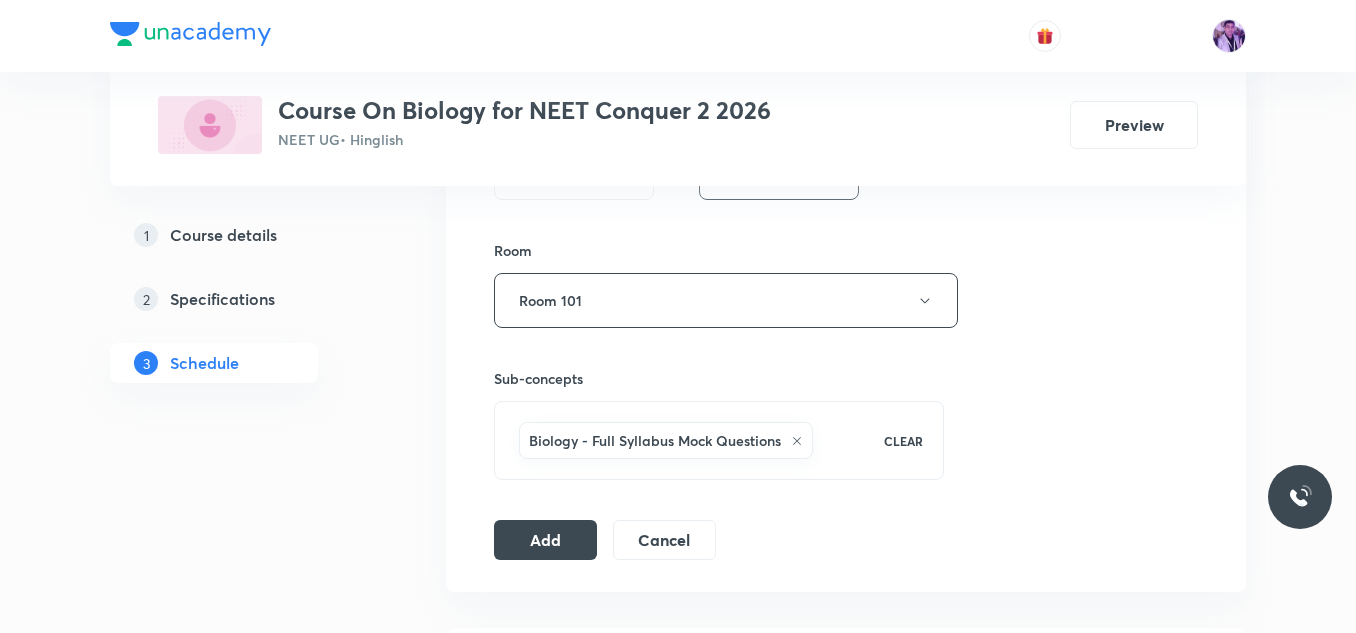 click on "Session 40 Live class Session title 15/99 Biomolecules-13 Schedule for [DATE], [TIME] Duration (in minutes) [DURATION] Session type Online Offline Room Room 101 Sub-concepts Biology - Full Syllabus Mock Questions CLEAR Add Cancel" at bounding box center [846, 79] 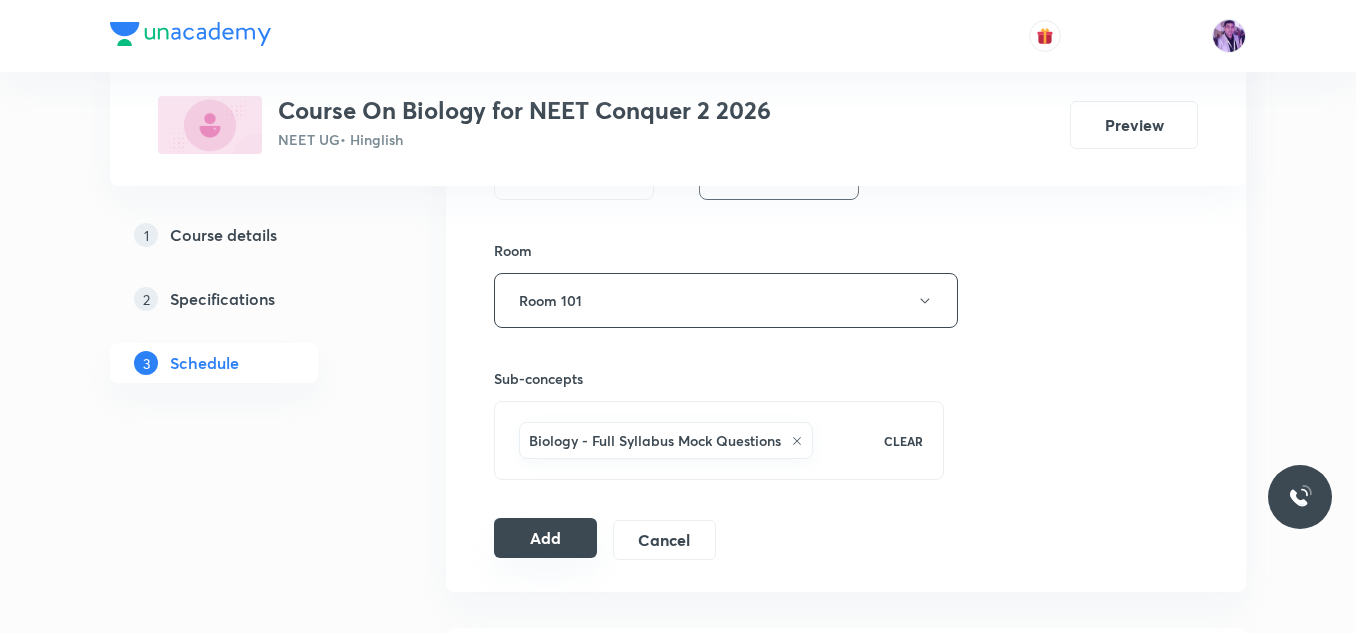 click on "Add" at bounding box center (545, 538) 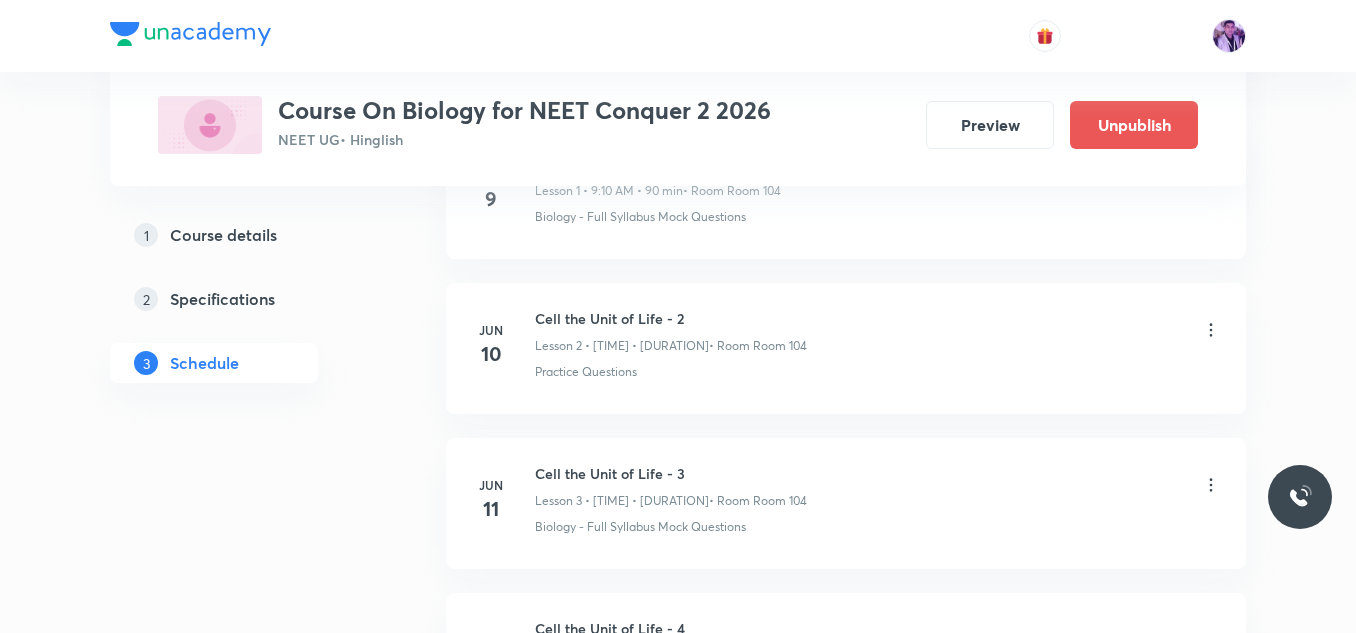 scroll, scrollTop: 6251, scrollLeft: 0, axis: vertical 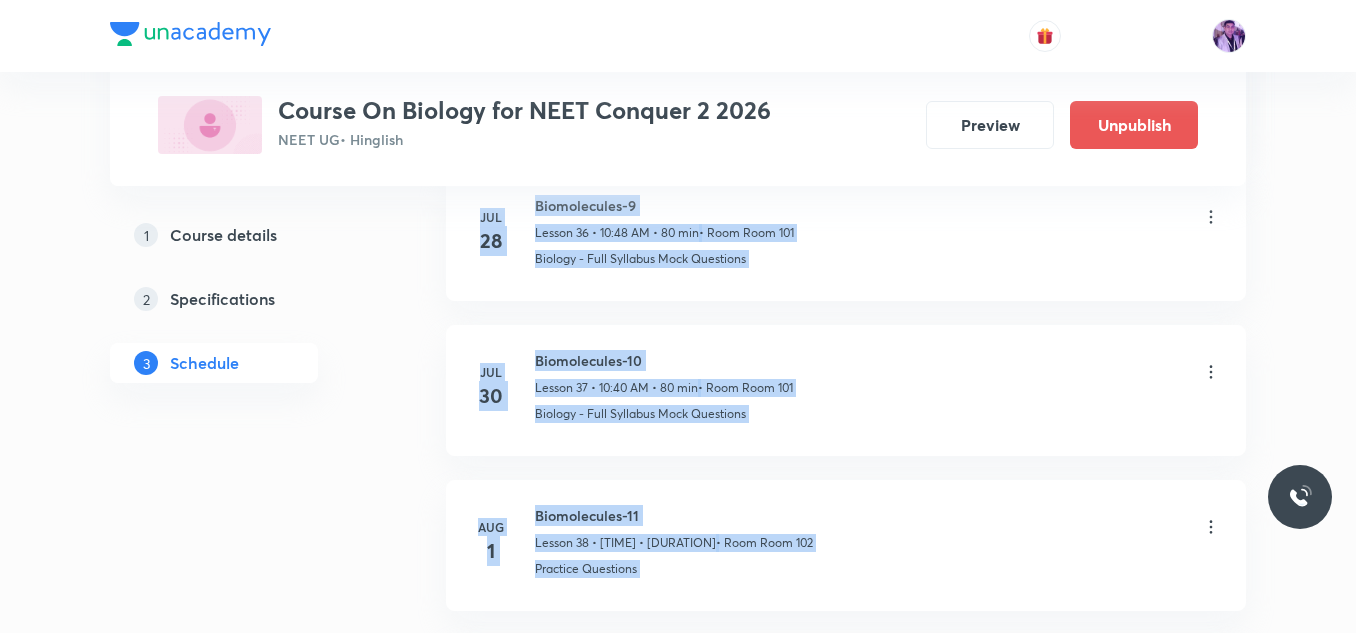 drag, startPoint x: 579, startPoint y: 218, endPoint x: 486, endPoint y: -13, distance: 249.01807 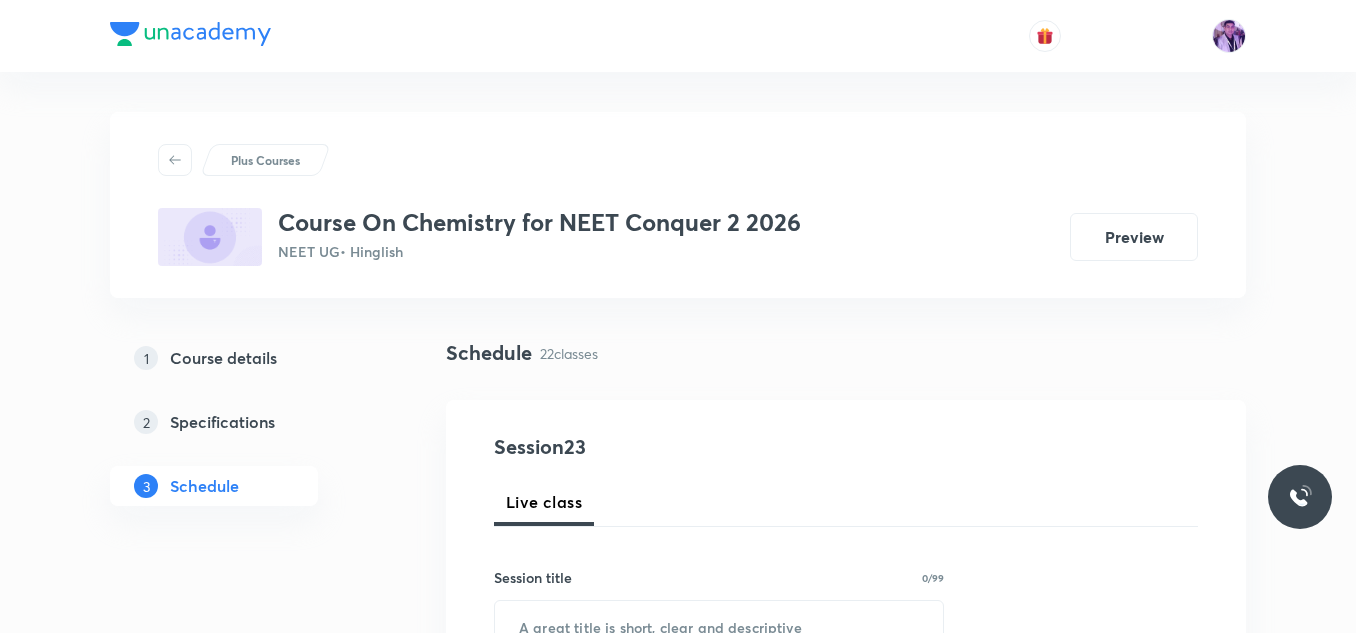scroll, scrollTop: 4380, scrollLeft: 0, axis: vertical 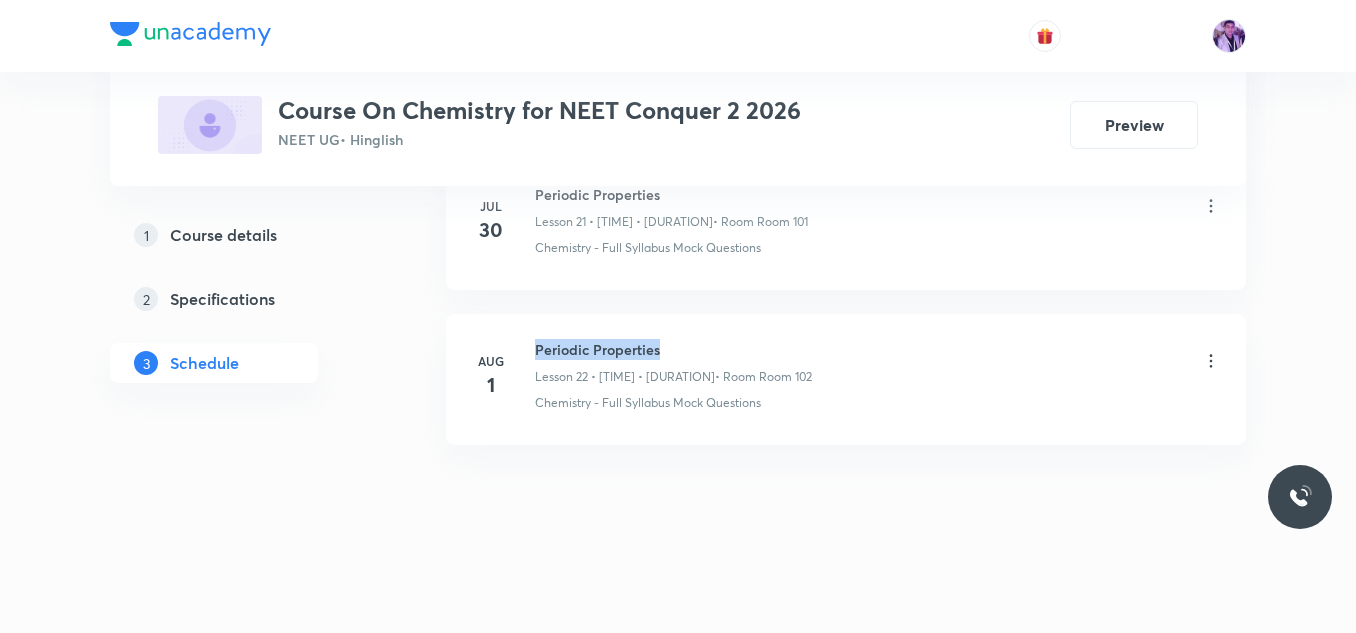 drag, startPoint x: 539, startPoint y: 348, endPoint x: 692, endPoint y: 331, distance: 153.94154 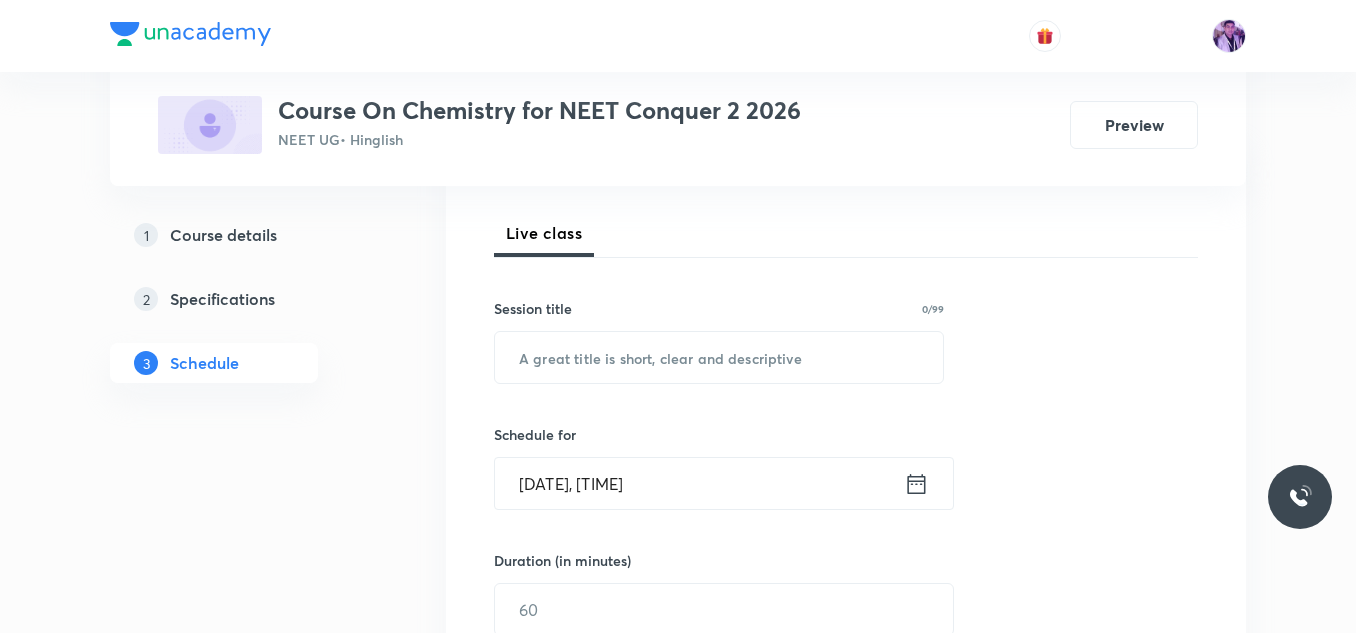 scroll, scrollTop: 293, scrollLeft: 0, axis: vertical 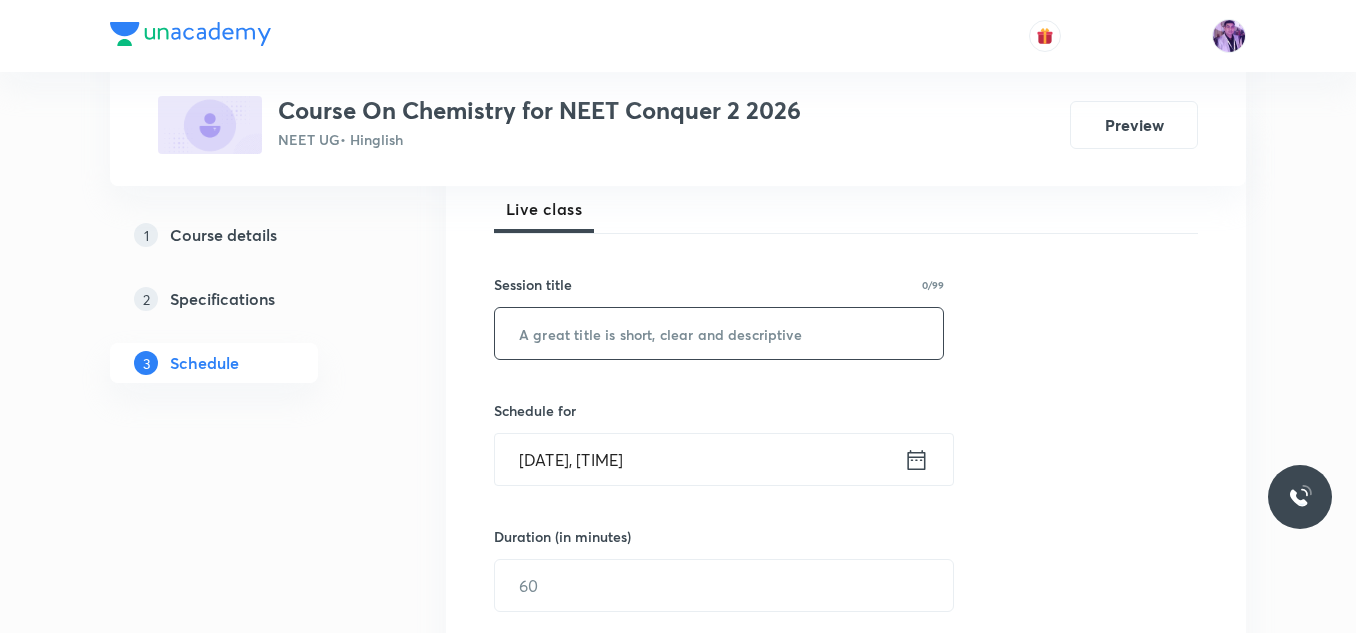 click at bounding box center [719, 333] 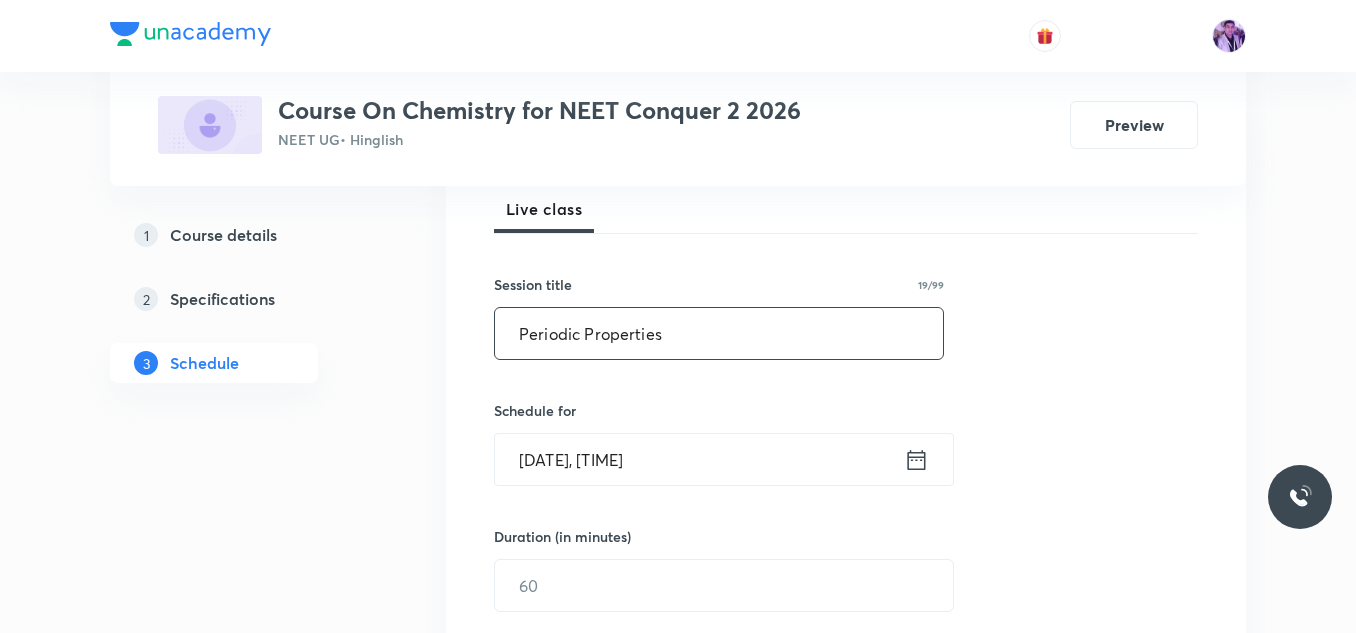 type on "Periodic Properties" 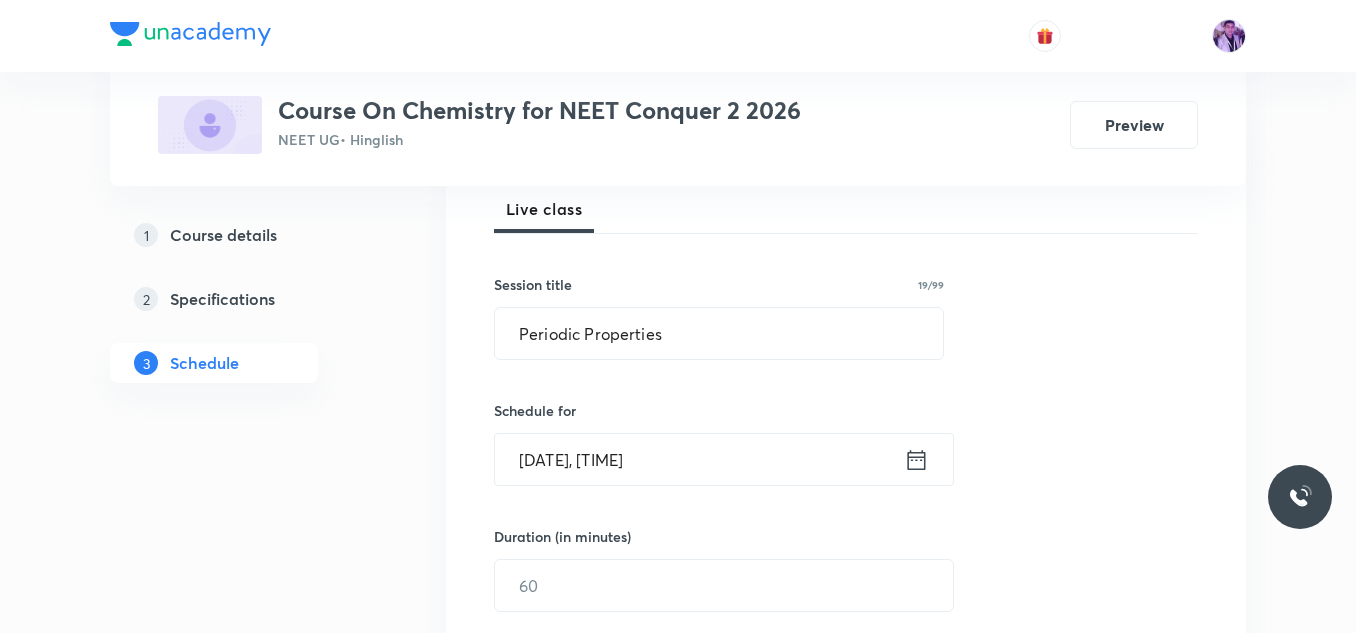 click on "Aug 2, 2025, 9:05 AM" at bounding box center (699, 459) 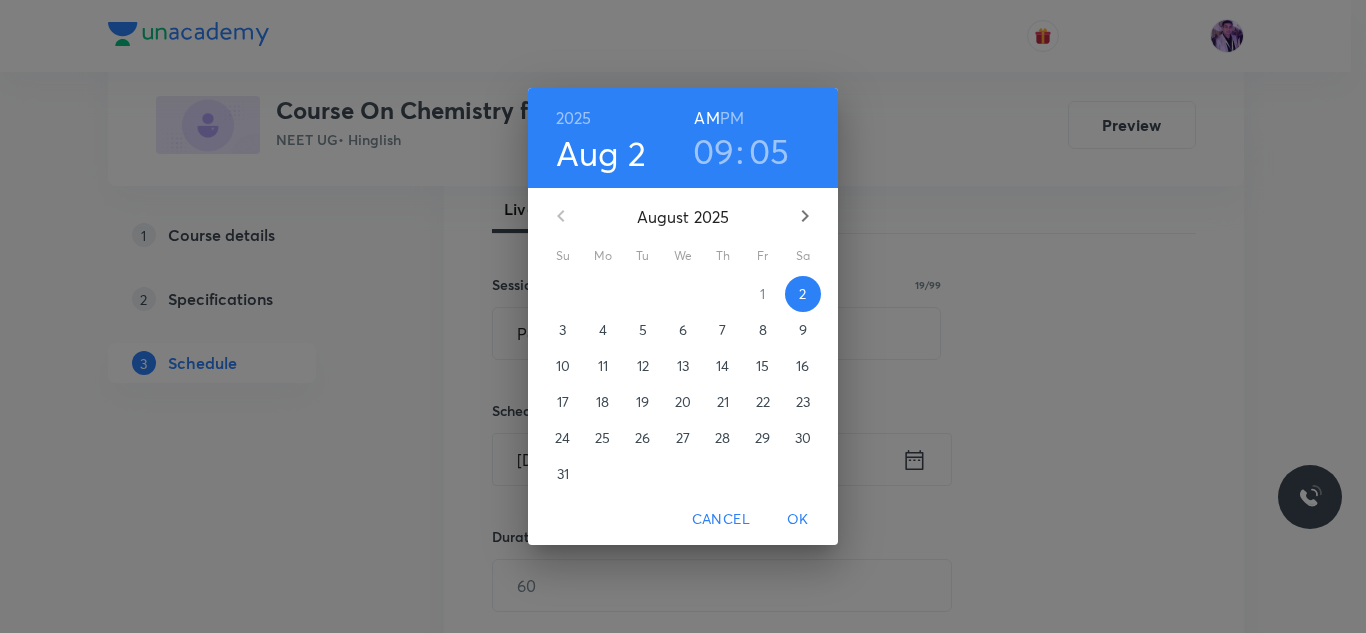 click on "09" at bounding box center [714, 151] 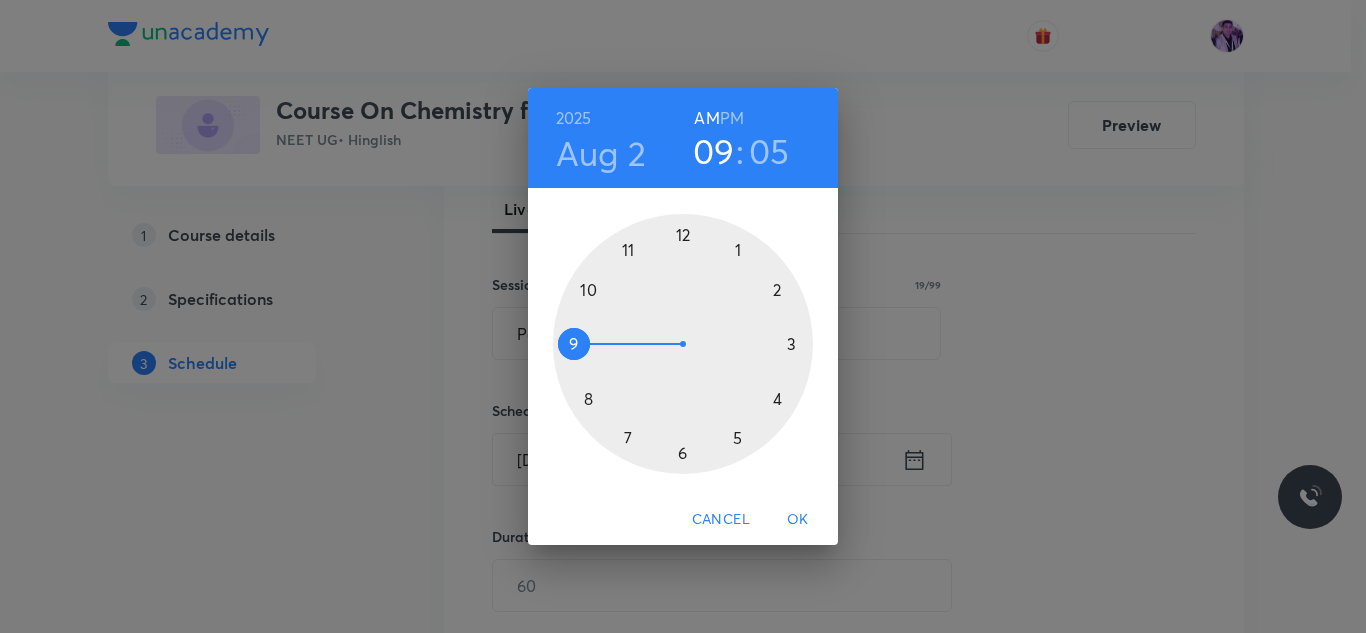 click on "PM" at bounding box center (732, 118) 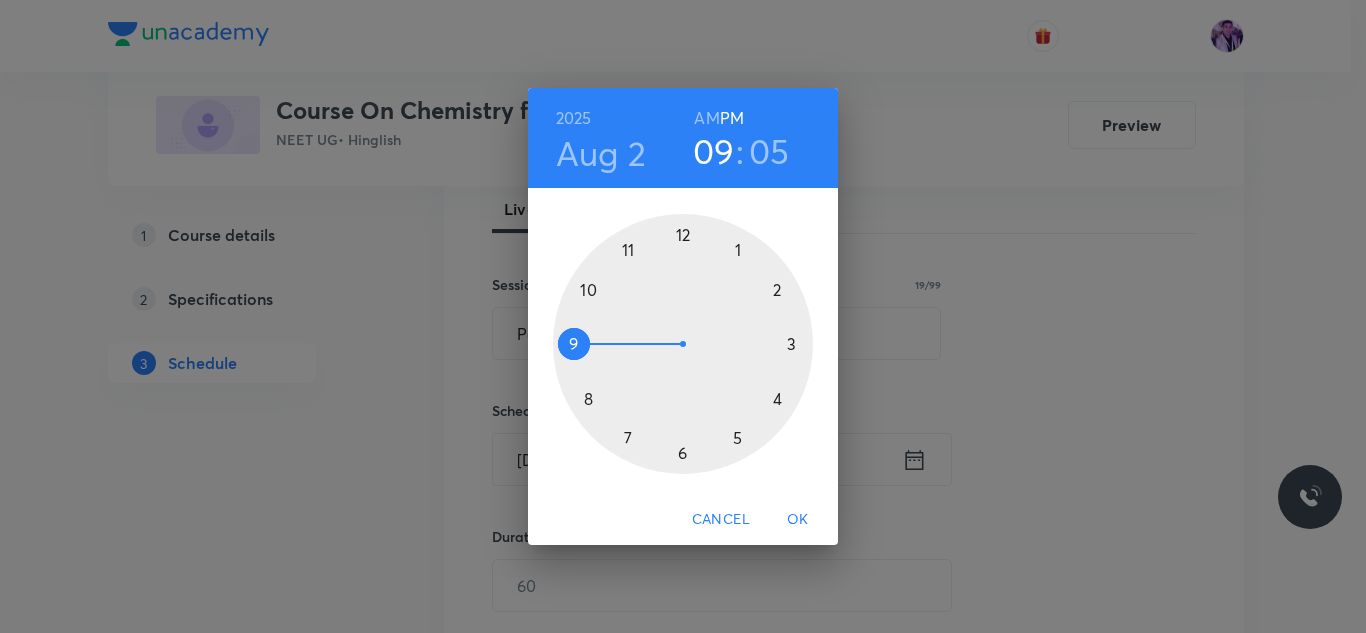 click at bounding box center [683, 344] 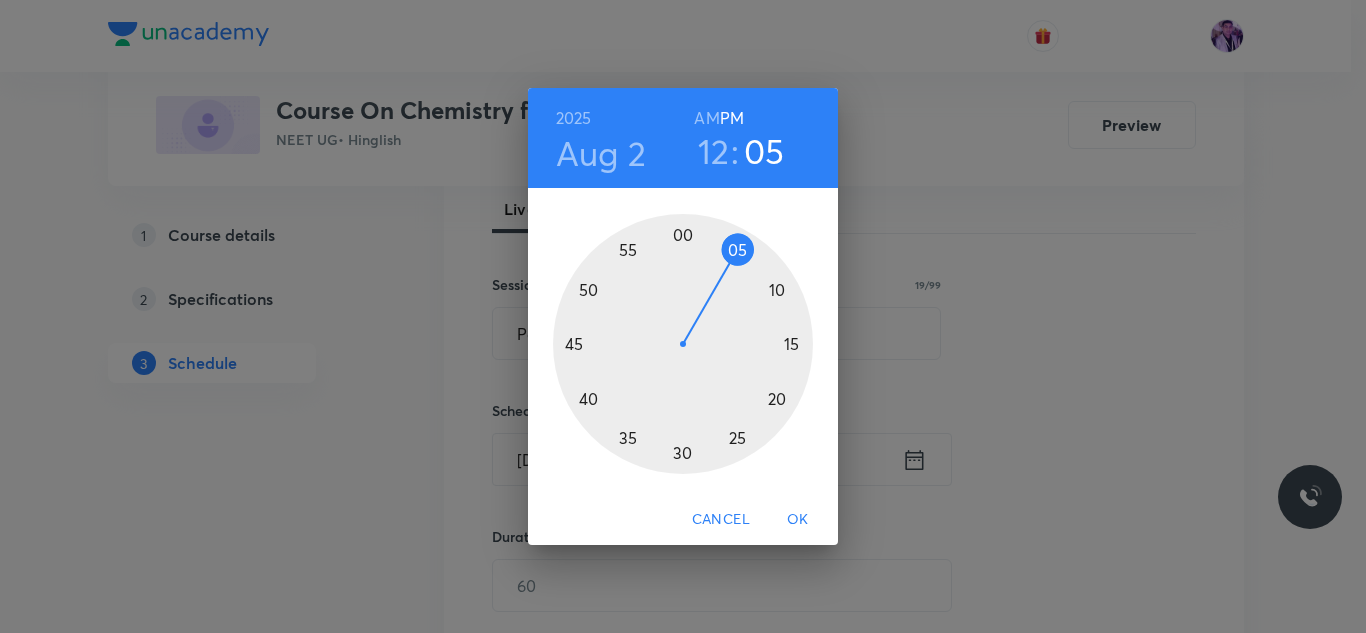 click at bounding box center (683, 344) 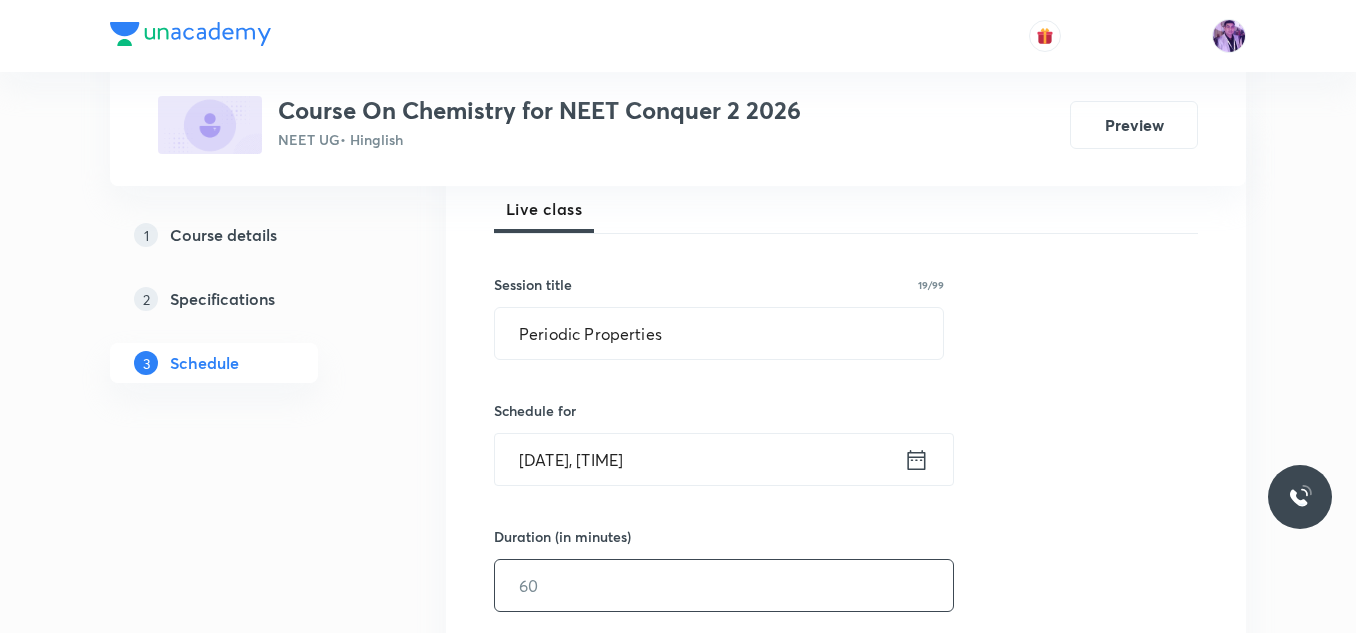 click at bounding box center (724, 585) 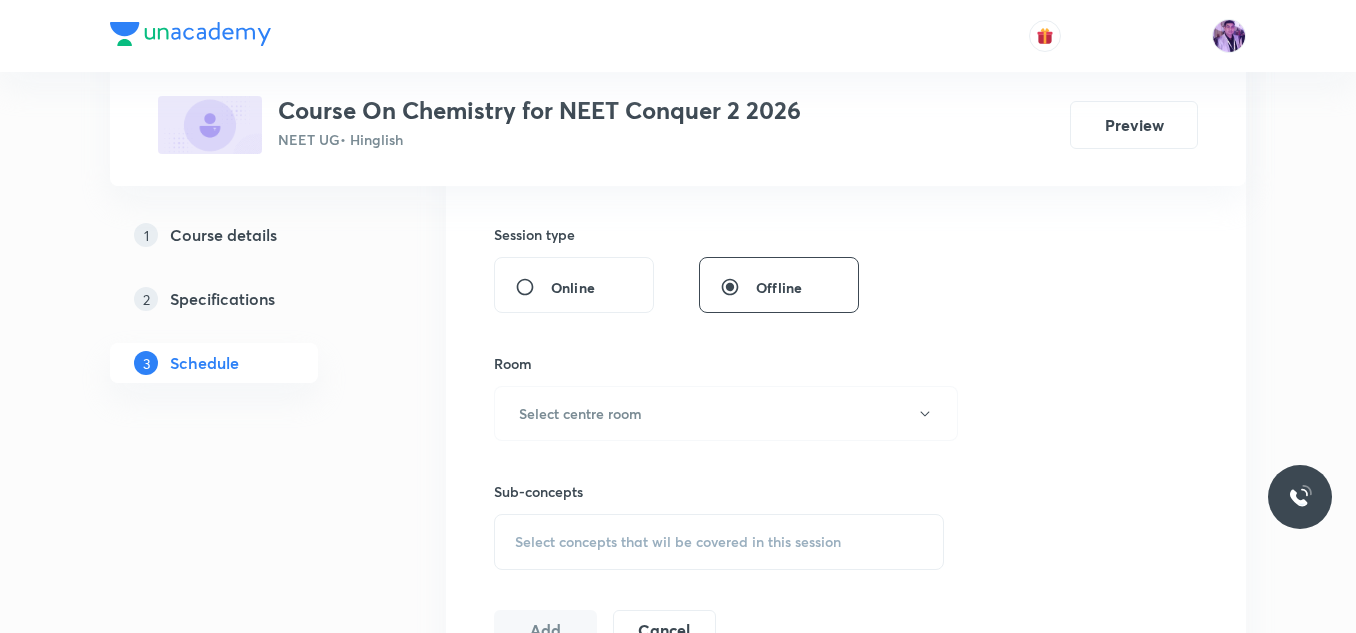 scroll, scrollTop: 729, scrollLeft: 0, axis: vertical 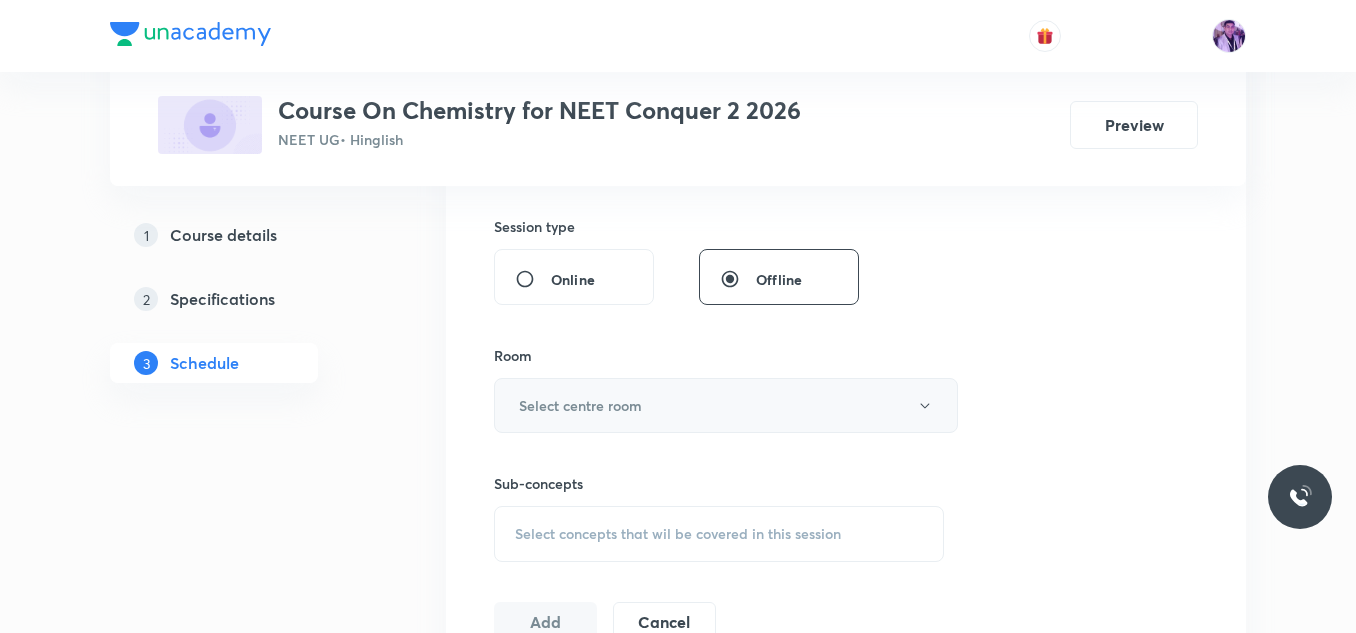 type on "90" 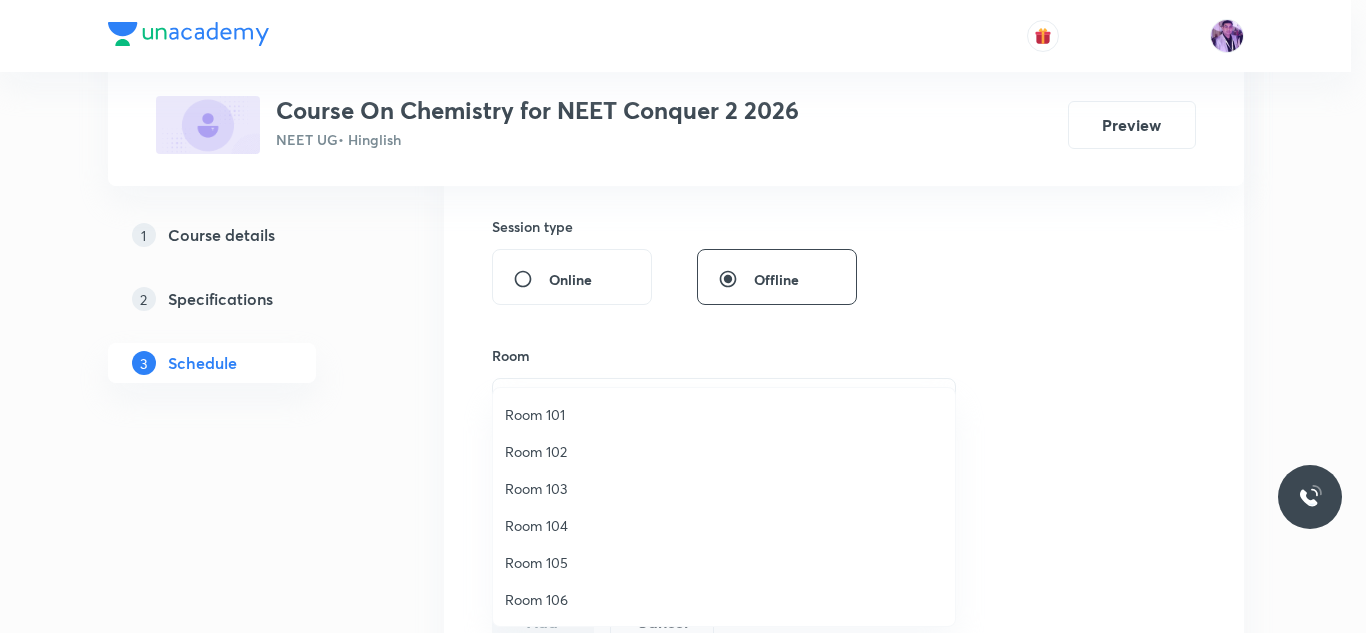 click on "Room 101" at bounding box center [724, 414] 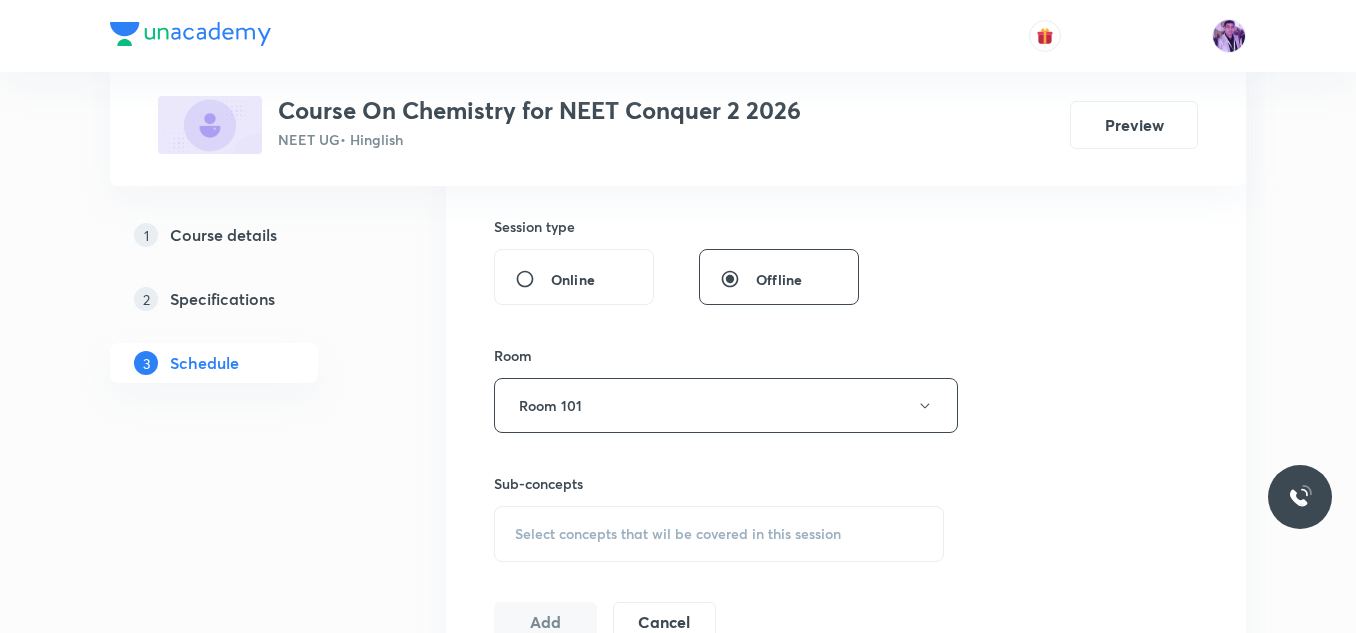click on "Select concepts that wil be covered in this session" at bounding box center [719, 534] 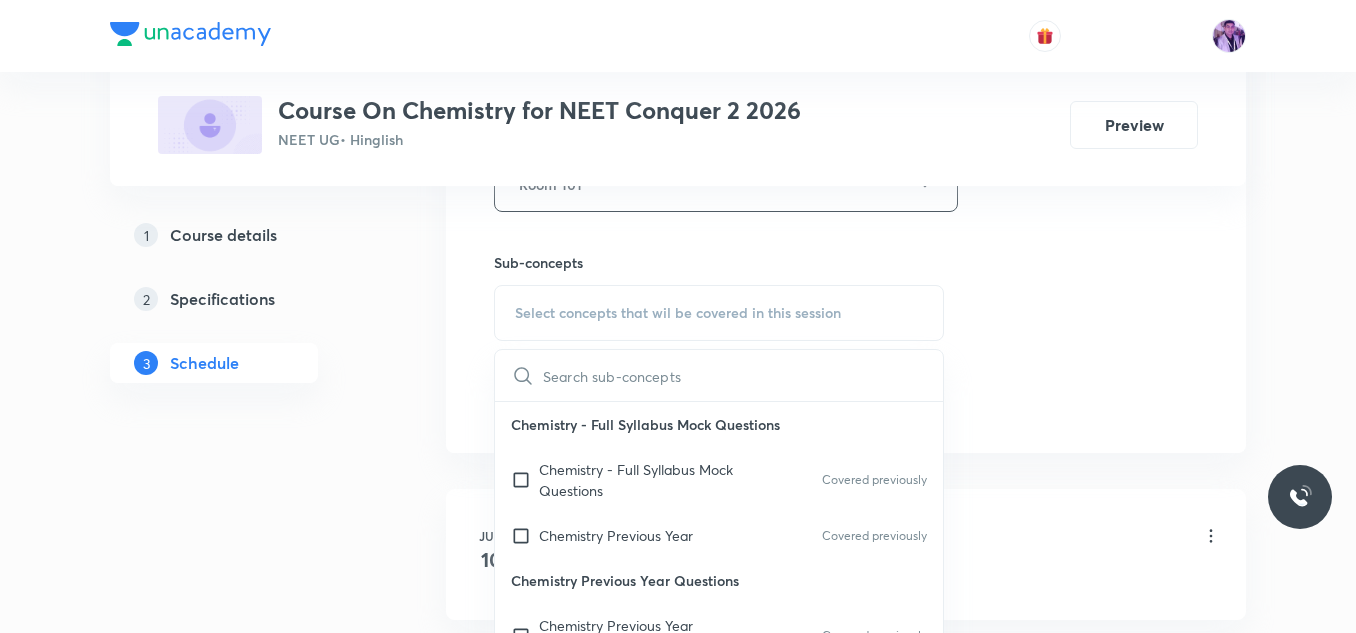 scroll, scrollTop: 1014, scrollLeft: 0, axis: vertical 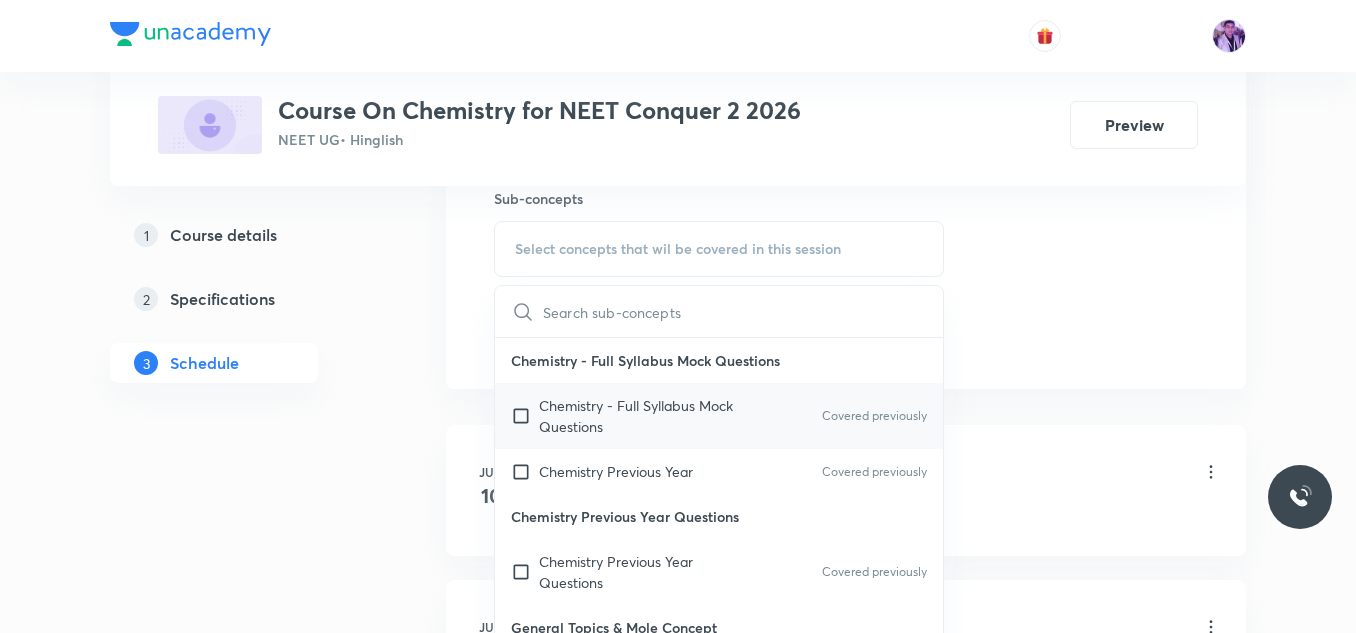 click on "Chemistry - Full Syllabus Mock Questions" at bounding box center [640, 416] 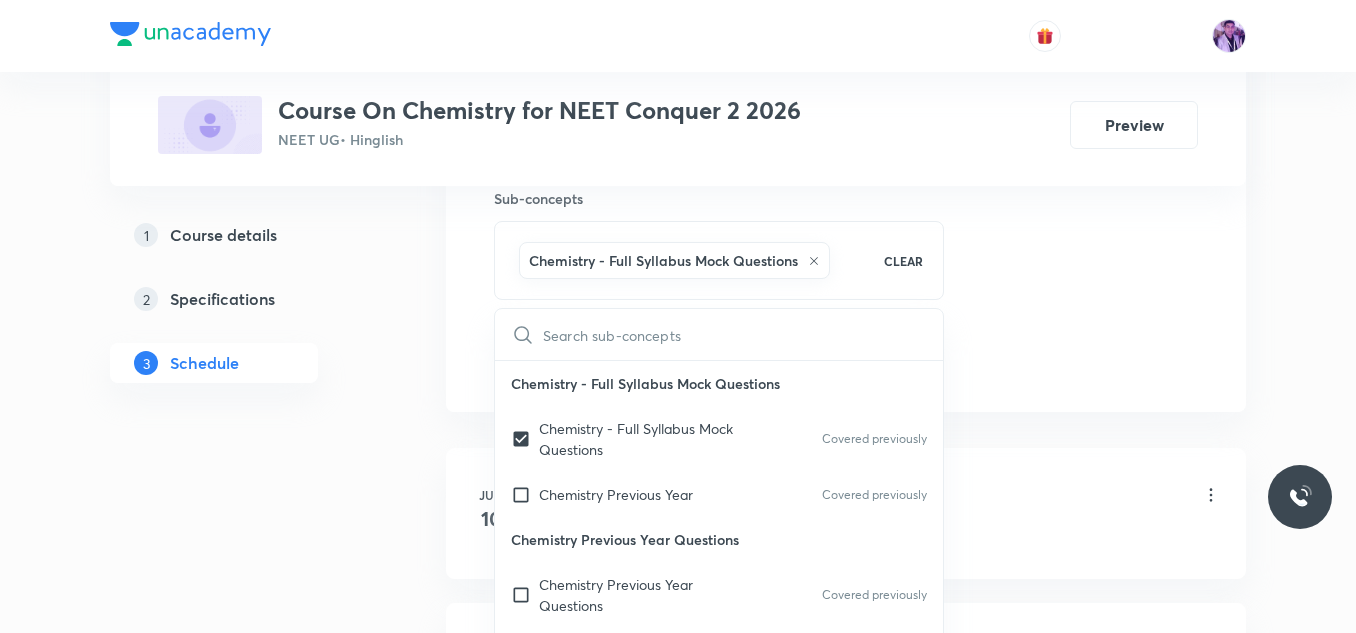 click on "Plus Courses Course On Chemistry for NEET Conquer 2 2026 NEET UG  • Hinglish Preview 1 Course details 2 Specifications 3 Schedule Schedule 22  classes Session  23 Live class Session title 19/99 Periodic Properties ​ Schedule for Aug 2, 2025, 12:10 PM ​ Duration (in minutes) 90 ​   Session type Online Offline Room Room 101 Sub-concepts Chemistry - Full Syllabus Mock Questions CLEAR ​ Chemistry - Full Syllabus Mock Questions Chemistry - Full Syllabus Mock Questions Covered previously Chemistry Previous Year Covered previously Chemistry Previous Year Questions Chemistry Previous Year Questions Covered previously General Topics & Mole Concept Basic Concepts Mole – Basic Introduction Percentage Composition Stoichiometry Principle of Atom Conservation (POAC) Relation between Stoichiometric Quantities Application of Mole Concept: Gravimetric Analysis Electronic Configuration Of Atoms (Hund's rule)  Quantum Numbers (Magnetic Quantum no.) Quantum Numbers(Pauli's Exclusion law) Mechanism of Corrosion Wave 4" at bounding box center [678, 1542] 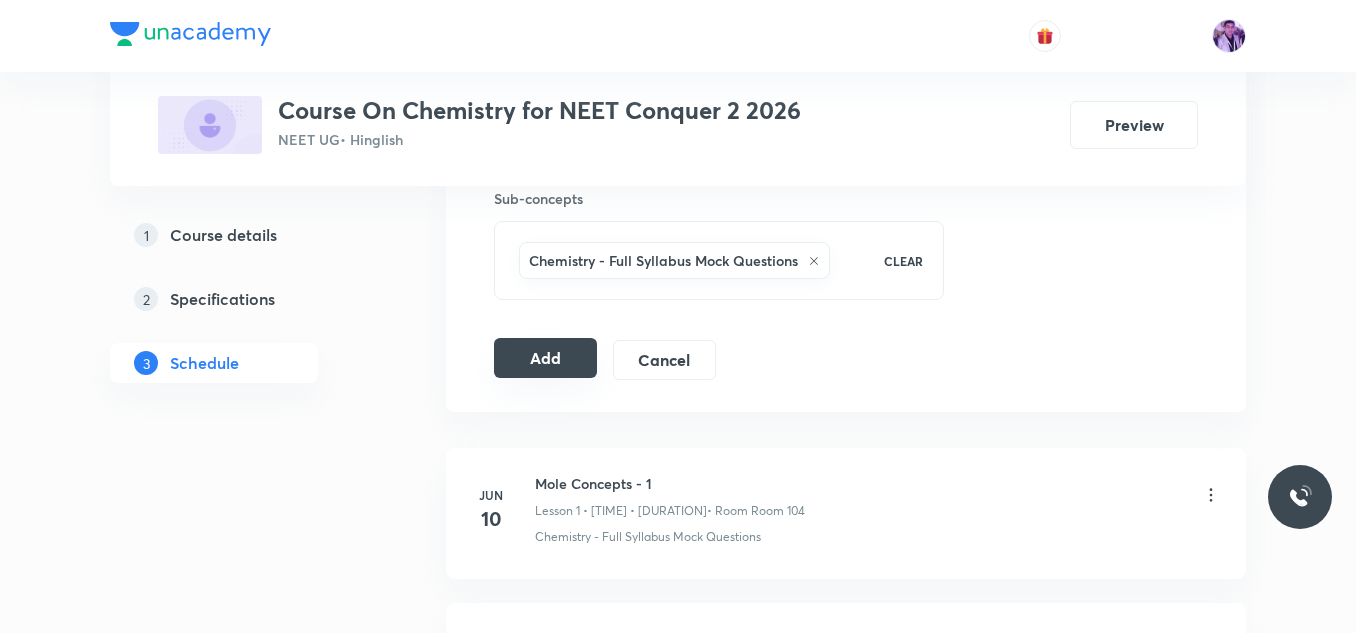 click on "Add" at bounding box center (545, 358) 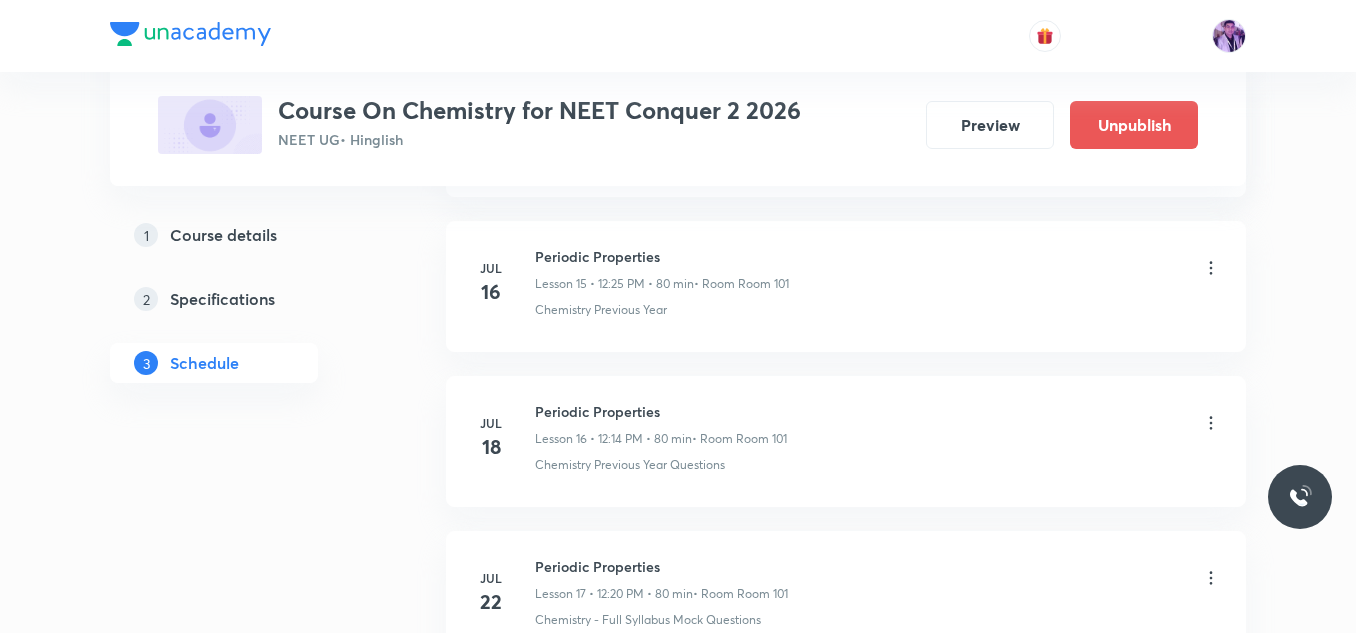 scroll, scrollTop: 3616, scrollLeft: 0, axis: vertical 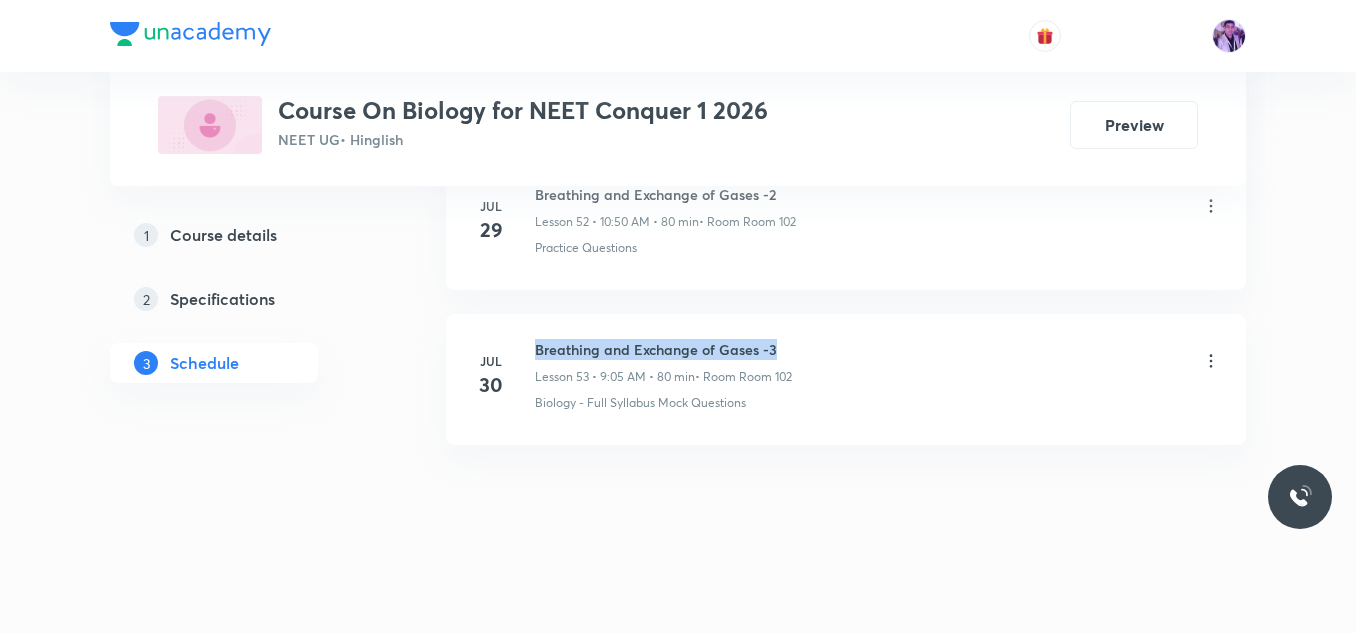 drag, startPoint x: 535, startPoint y: 346, endPoint x: 825, endPoint y: 331, distance: 290.38766 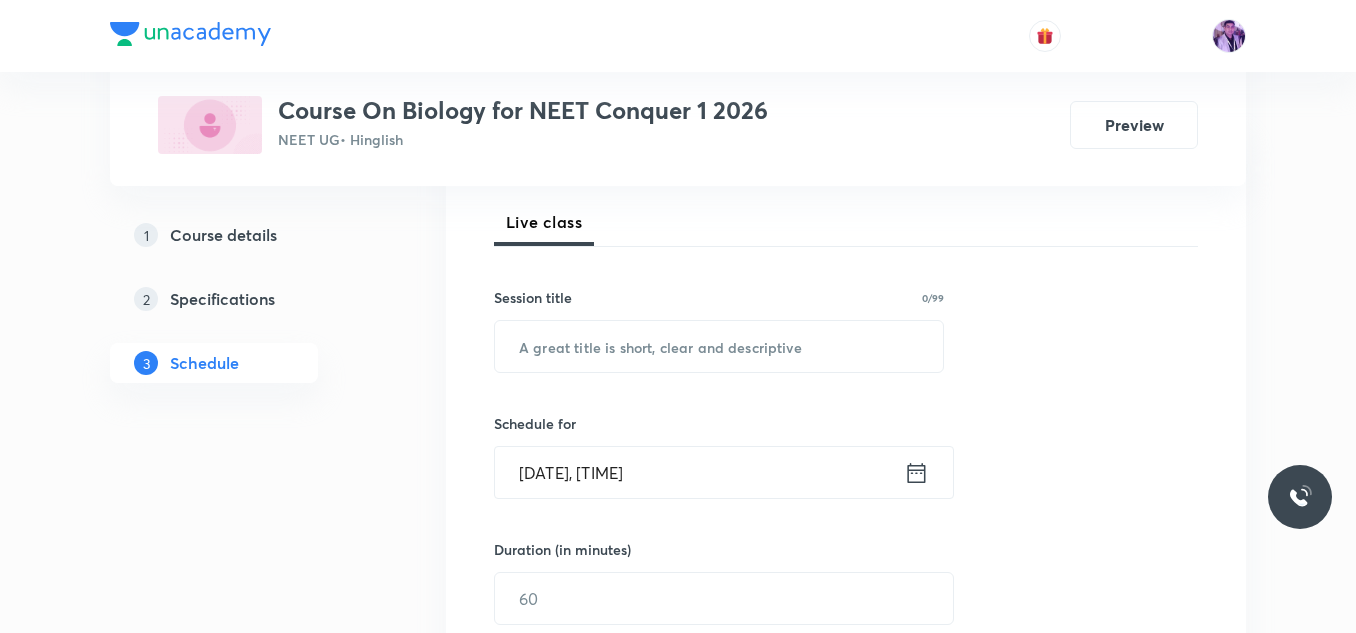 scroll, scrollTop: 310, scrollLeft: 0, axis: vertical 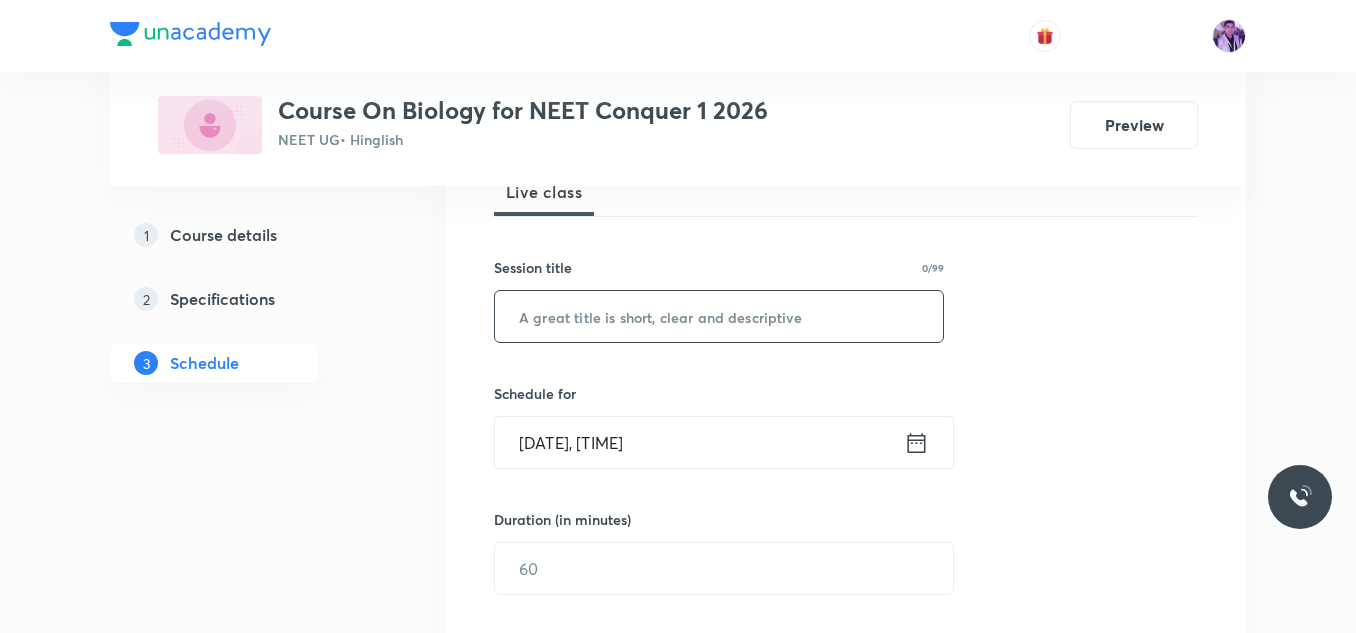 click at bounding box center (719, 316) 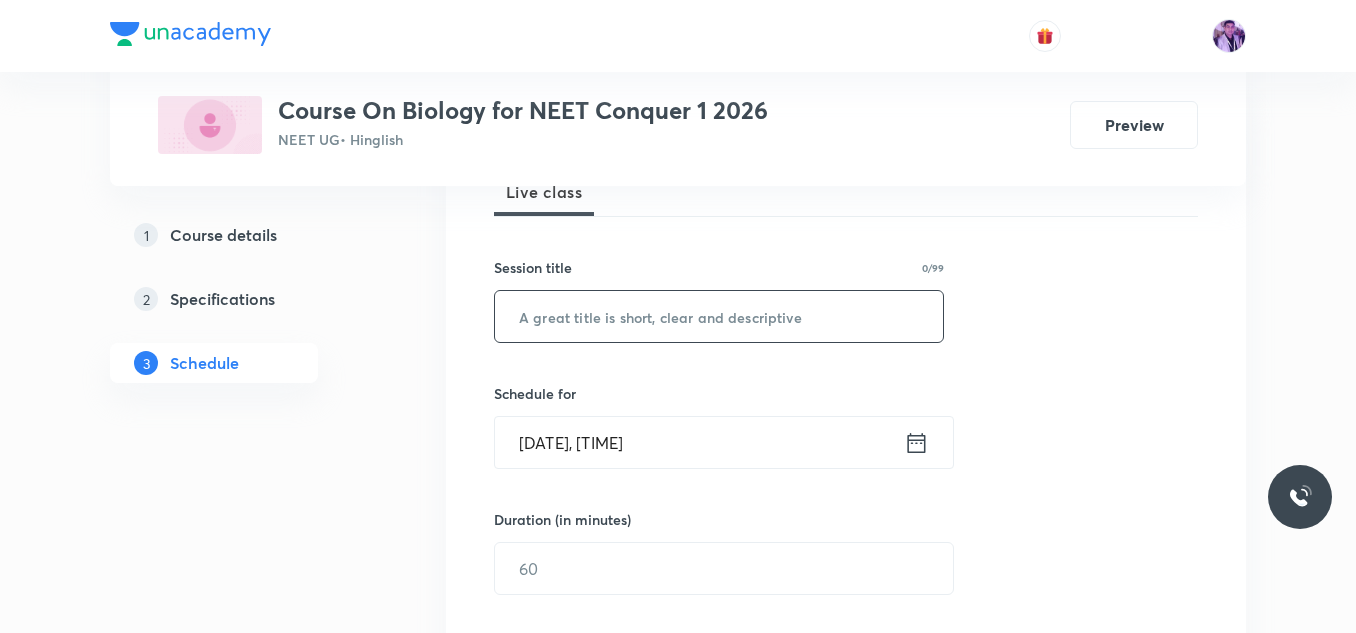 paste on "Breathing and Exchange of Gases -3" 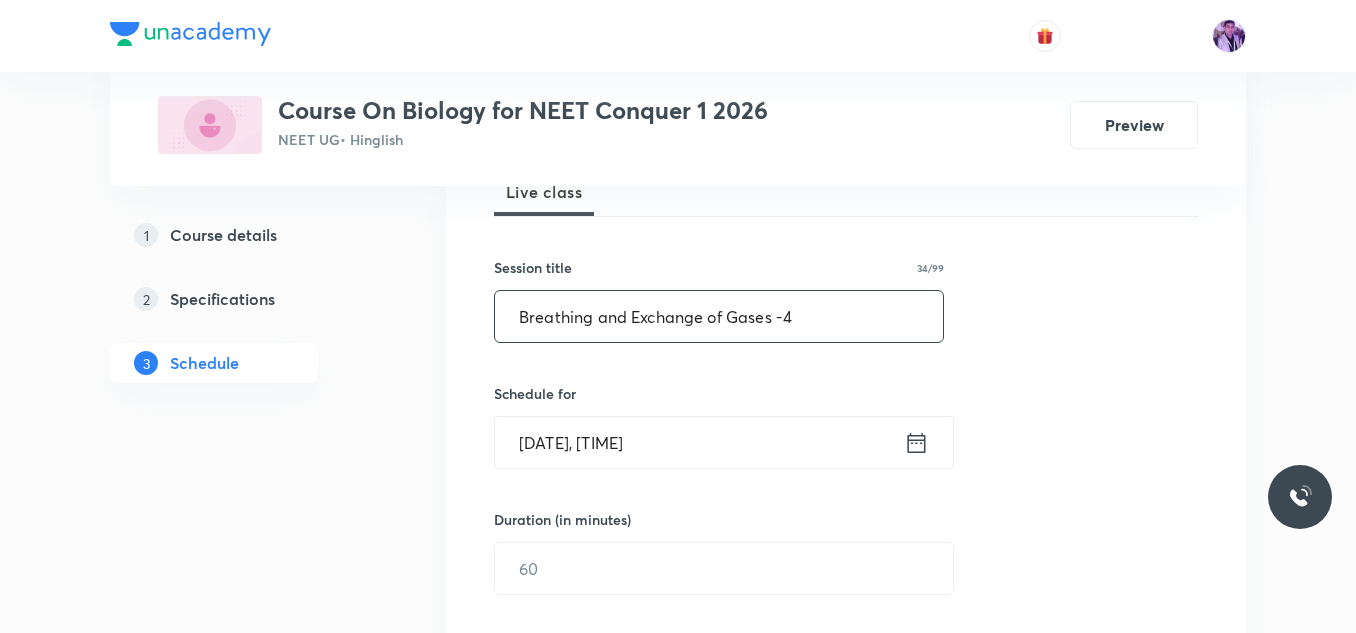 type on "Breathing and Exchange of Gases -4" 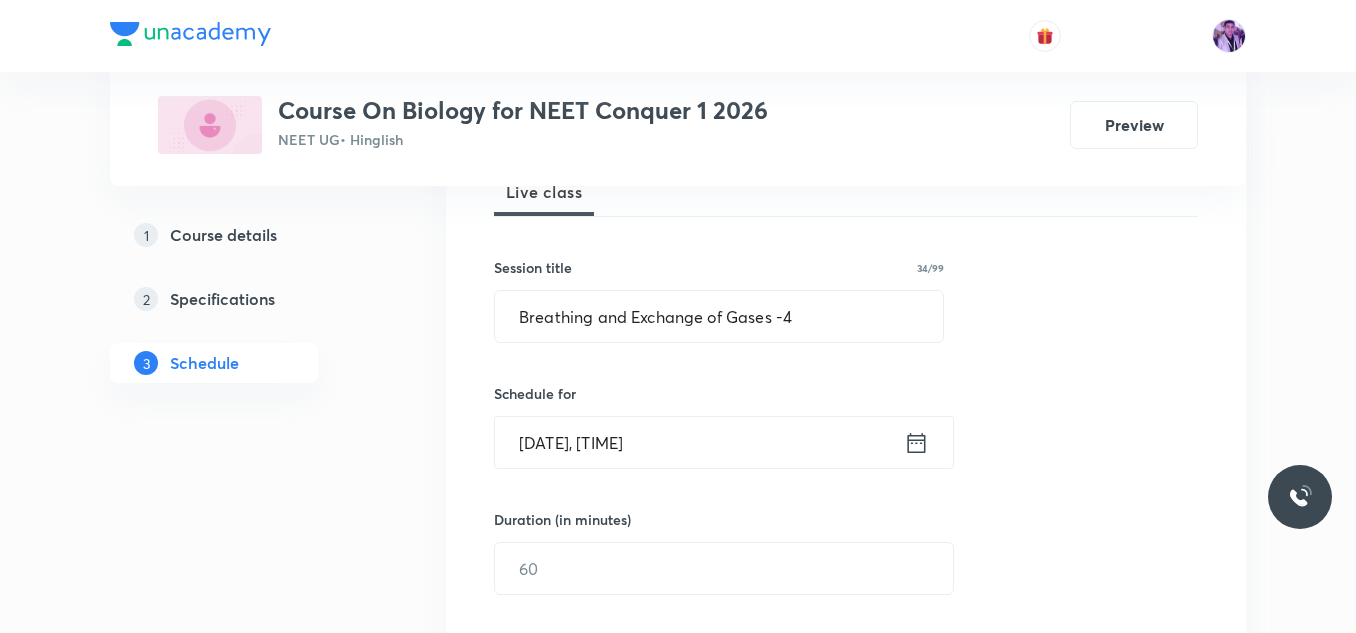click on "Aug 2, 2025, 9:07 AM" at bounding box center [699, 442] 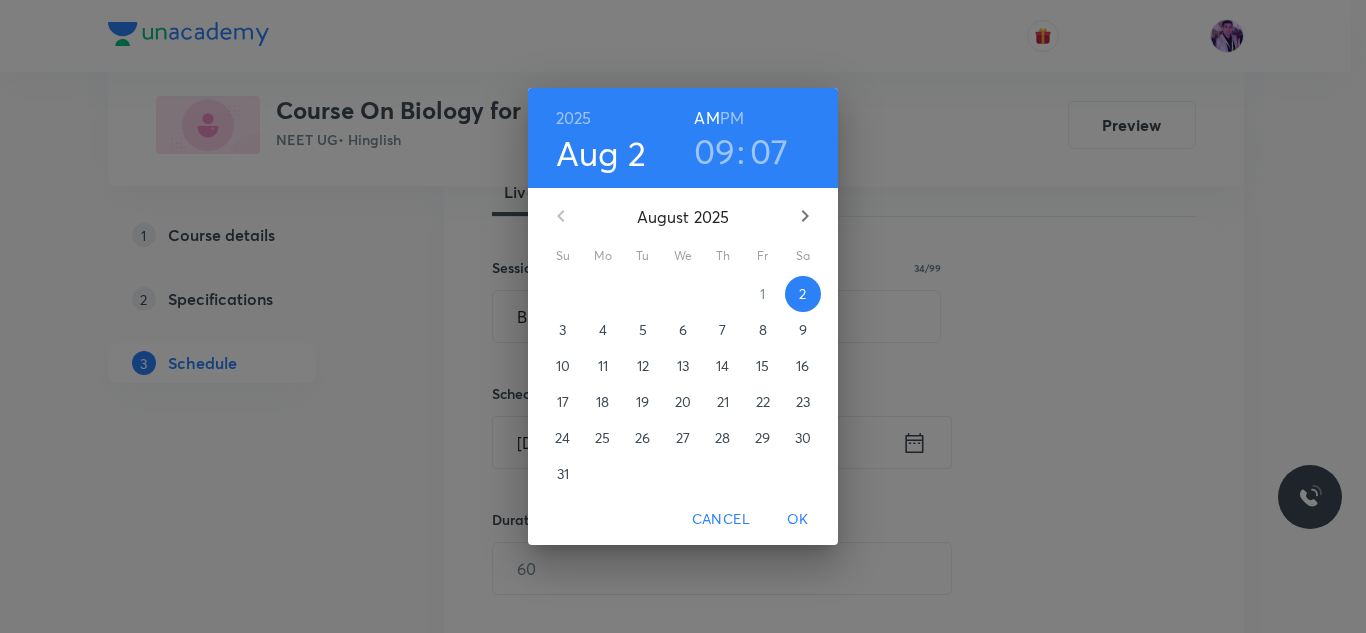 click on "09" at bounding box center [715, 151] 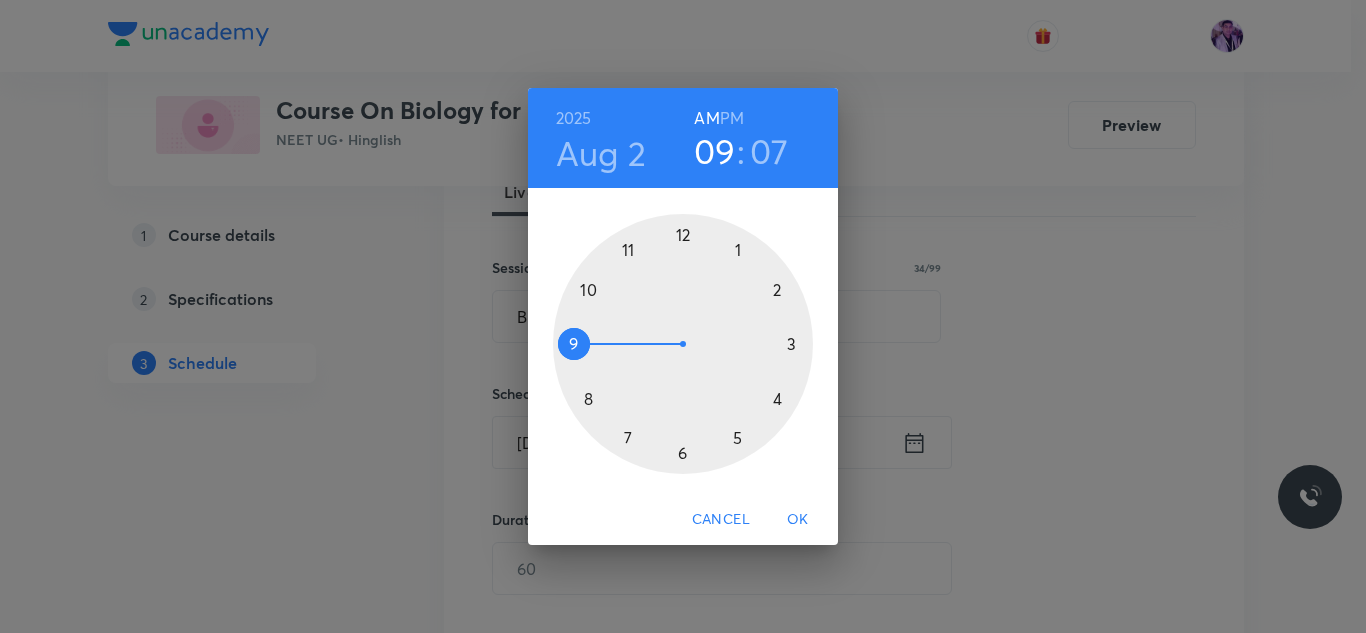 click at bounding box center (683, 344) 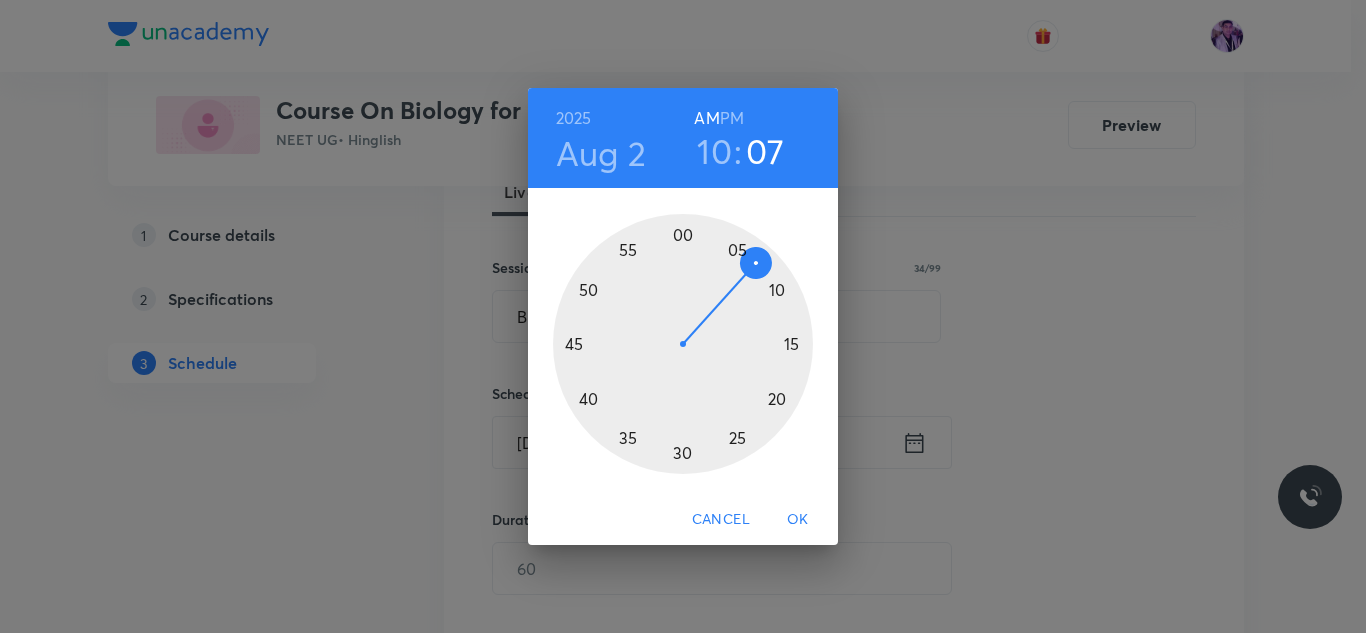 click at bounding box center [683, 344] 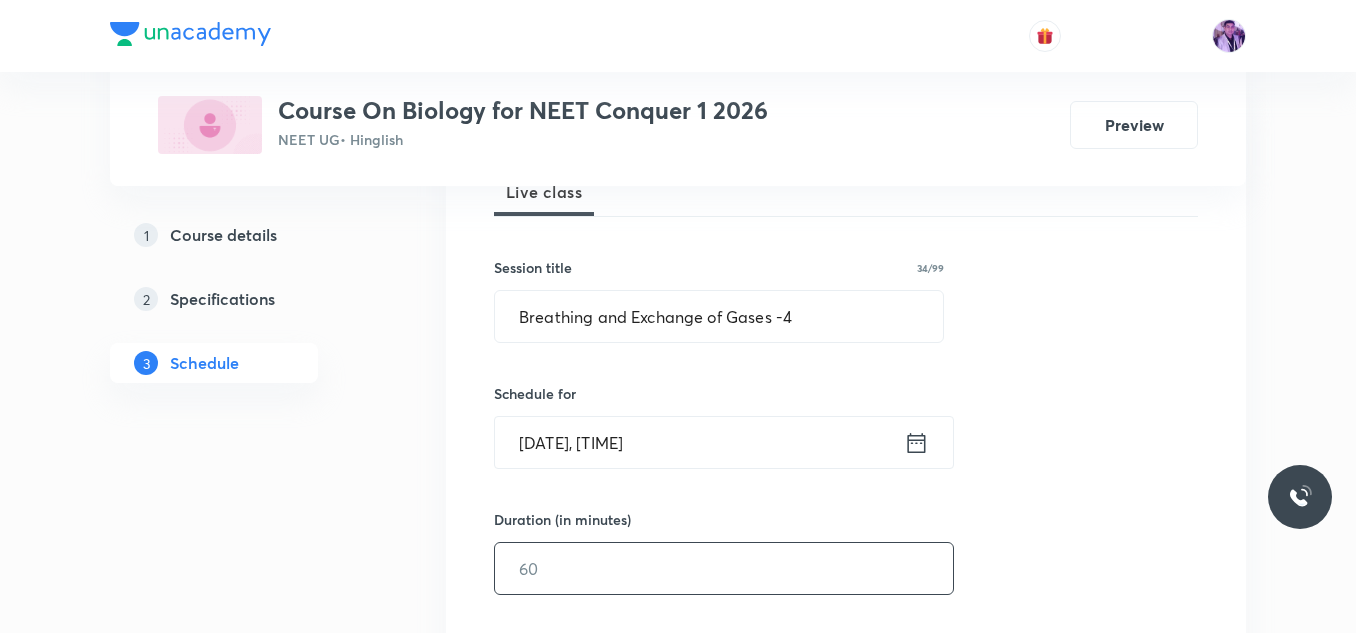 click at bounding box center [724, 568] 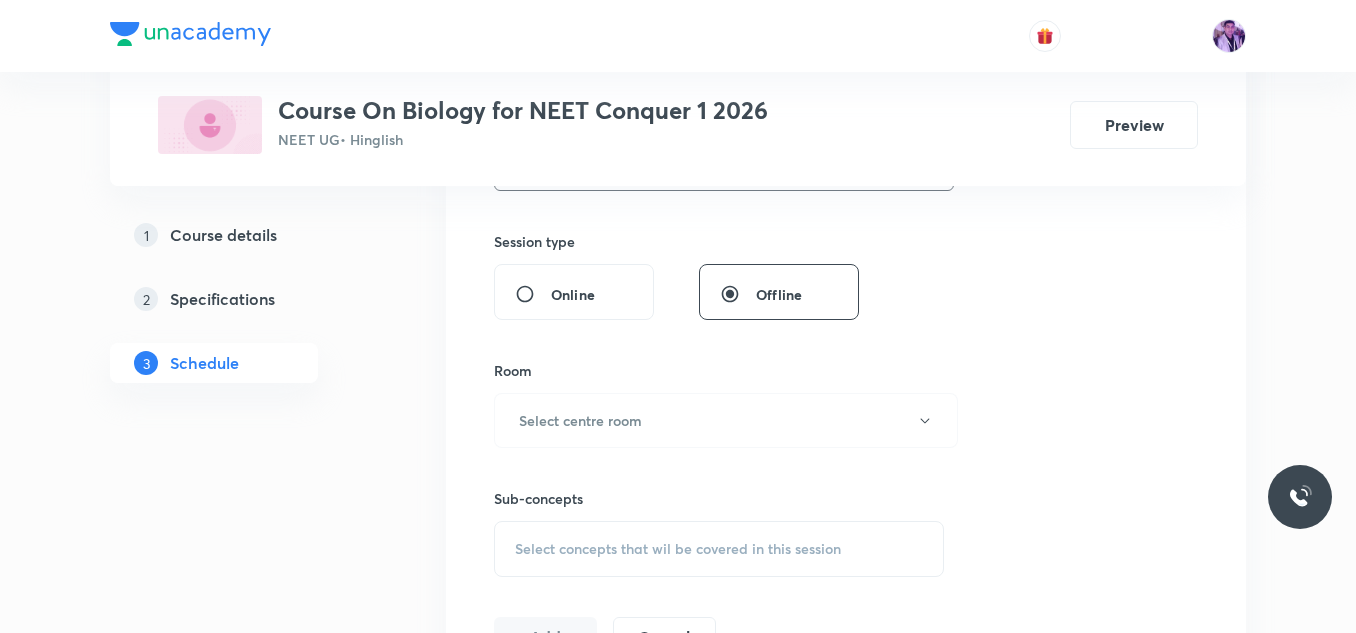 scroll, scrollTop: 1086, scrollLeft: 0, axis: vertical 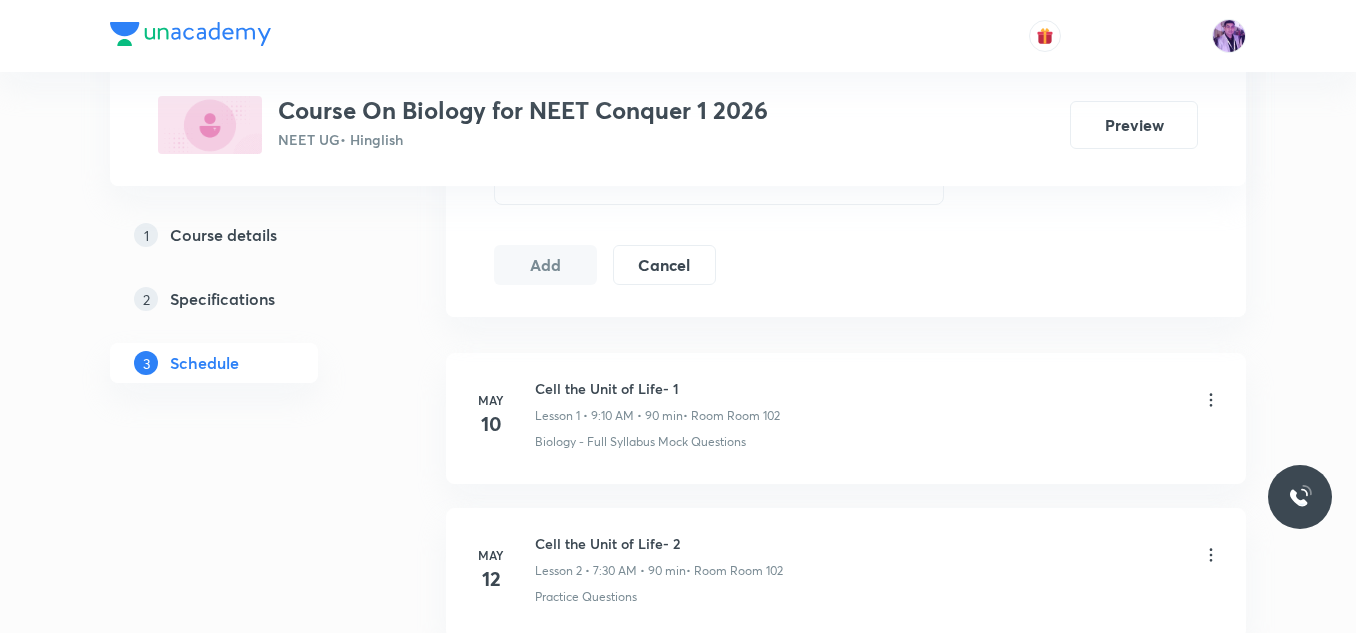 type on "150" 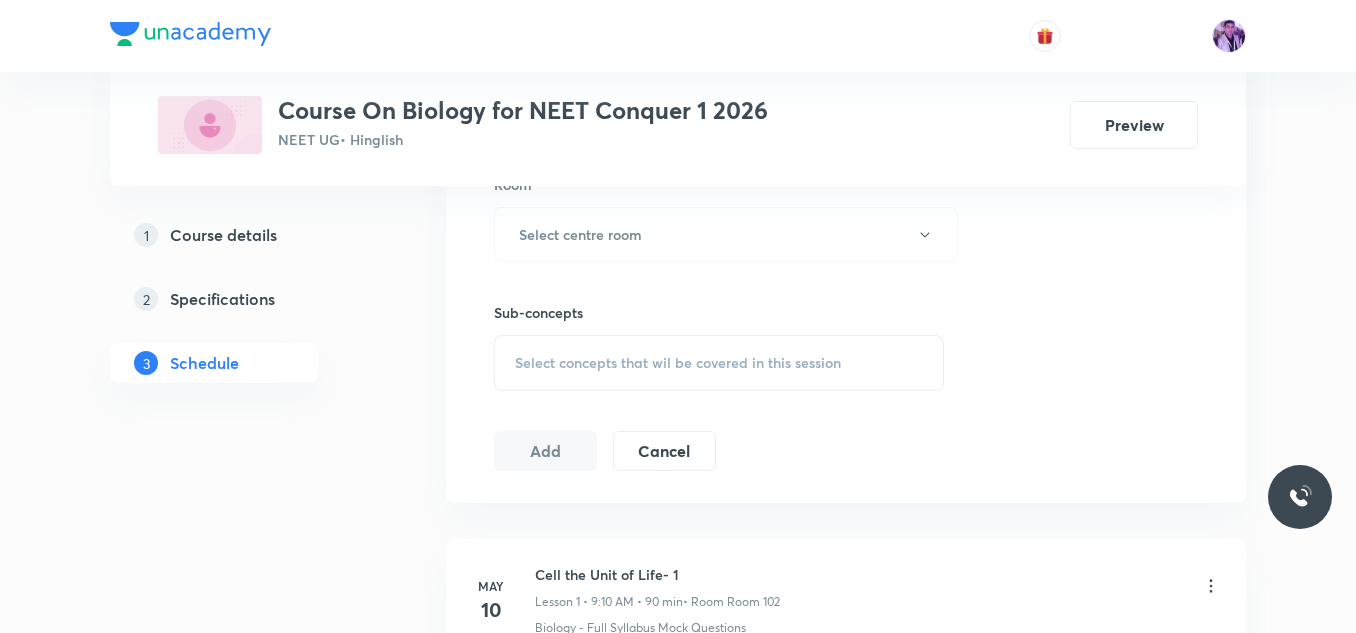 scroll, scrollTop: 915, scrollLeft: 0, axis: vertical 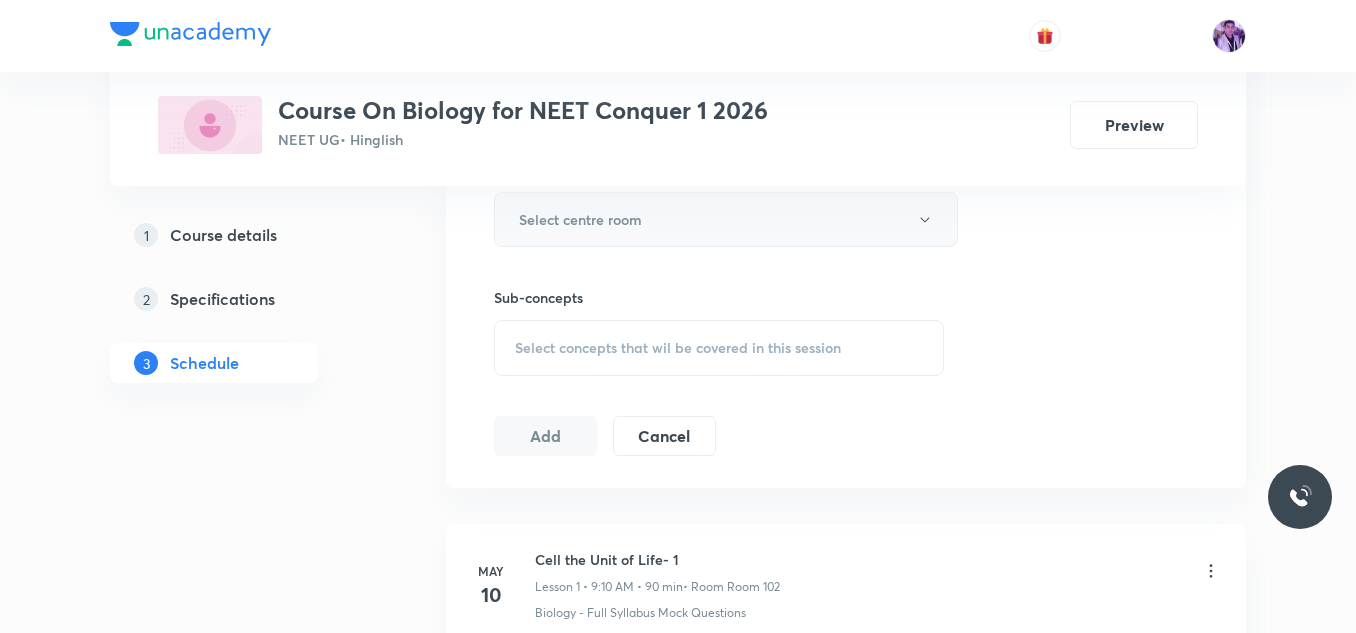 click on "Select centre room" at bounding box center [726, 219] 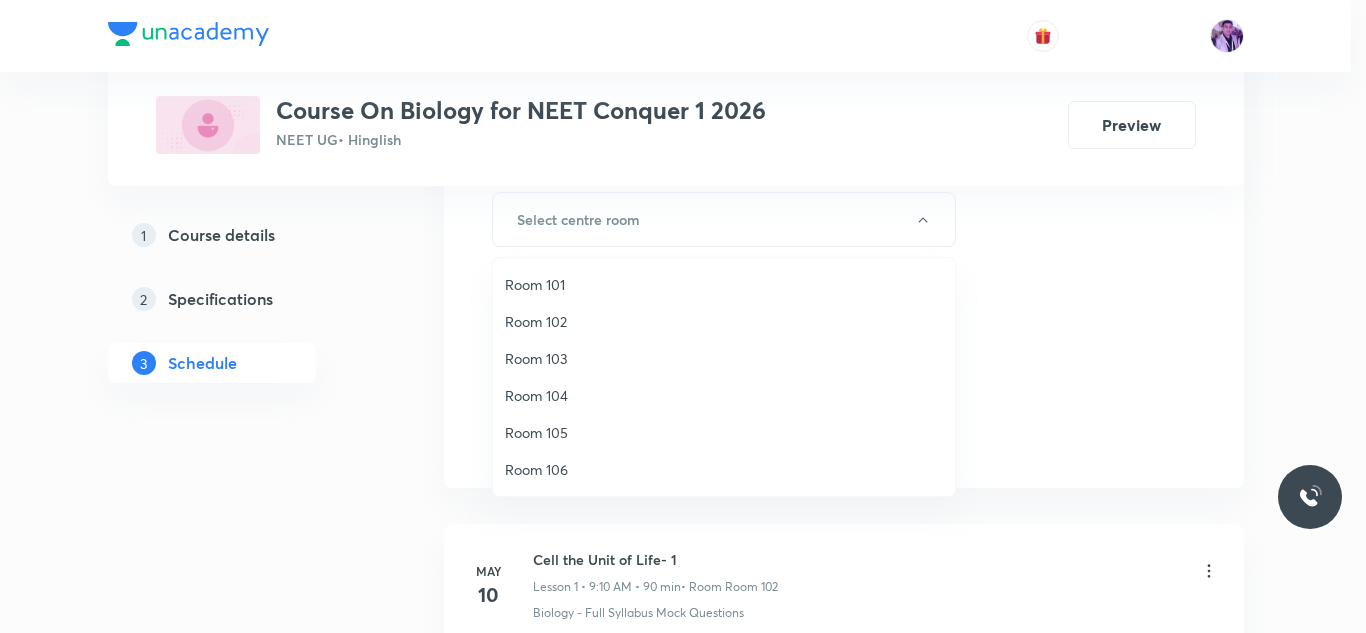click on "Room 102" at bounding box center [724, 321] 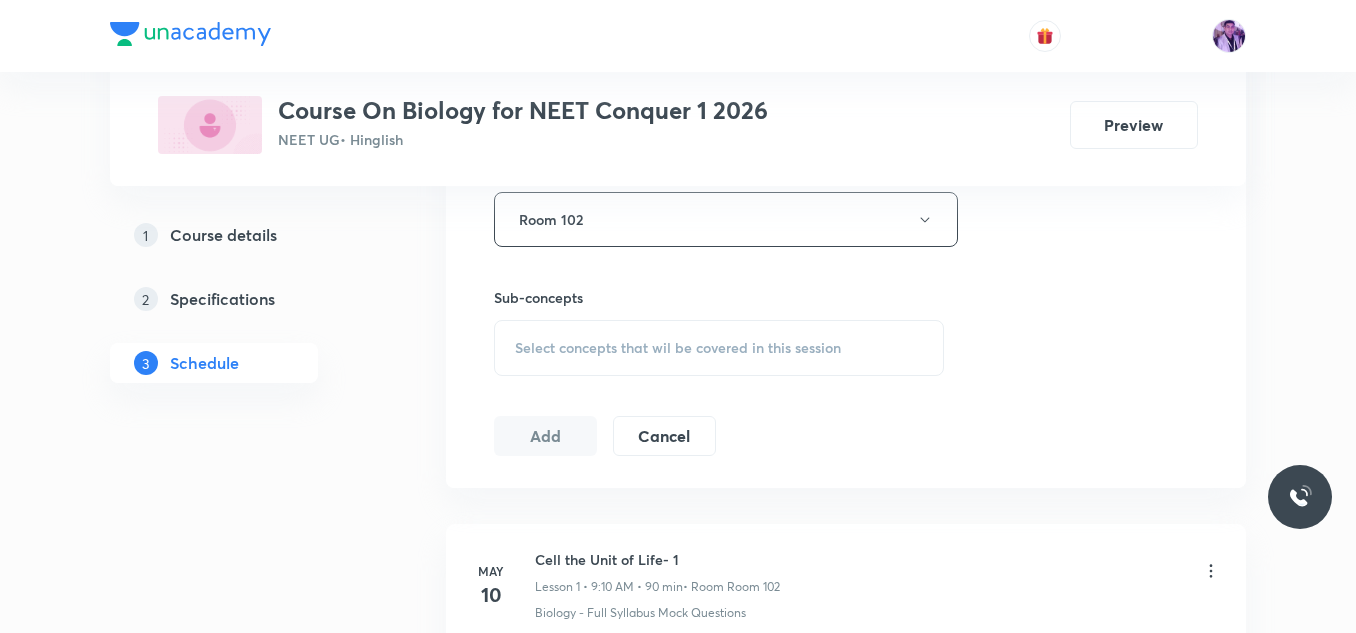 click on "Select concepts that wil be covered in this session" at bounding box center [719, 348] 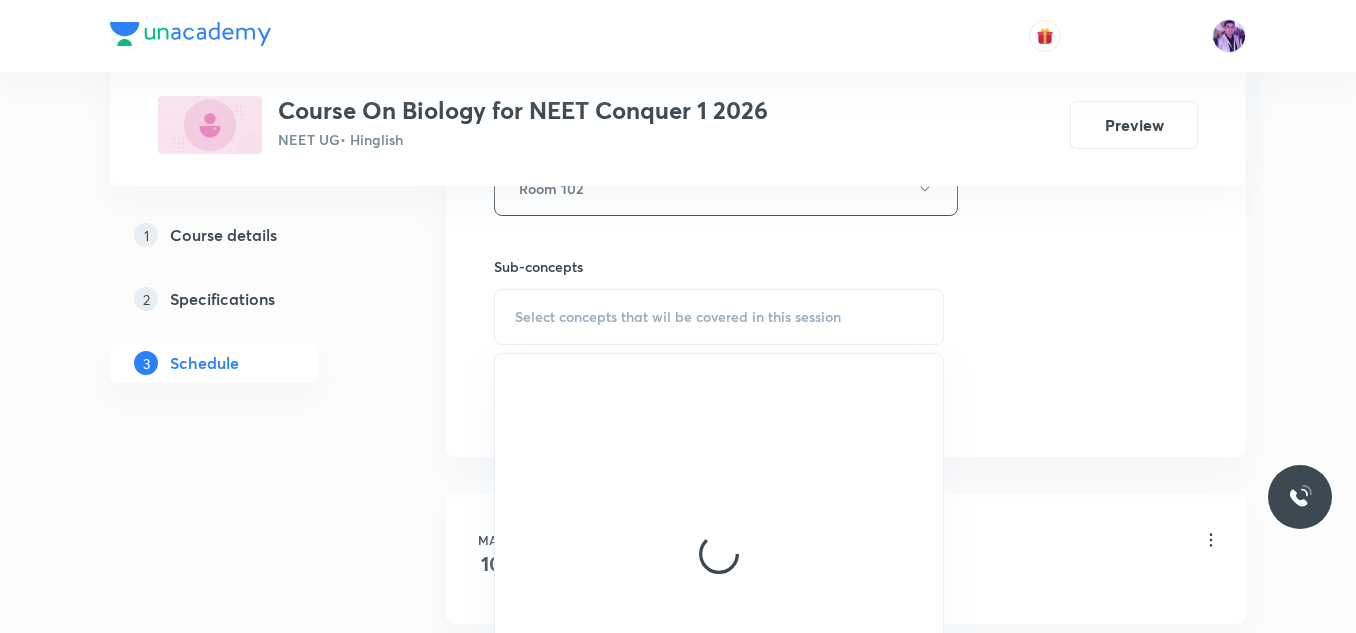 scroll, scrollTop: 962, scrollLeft: 0, axis: vertical 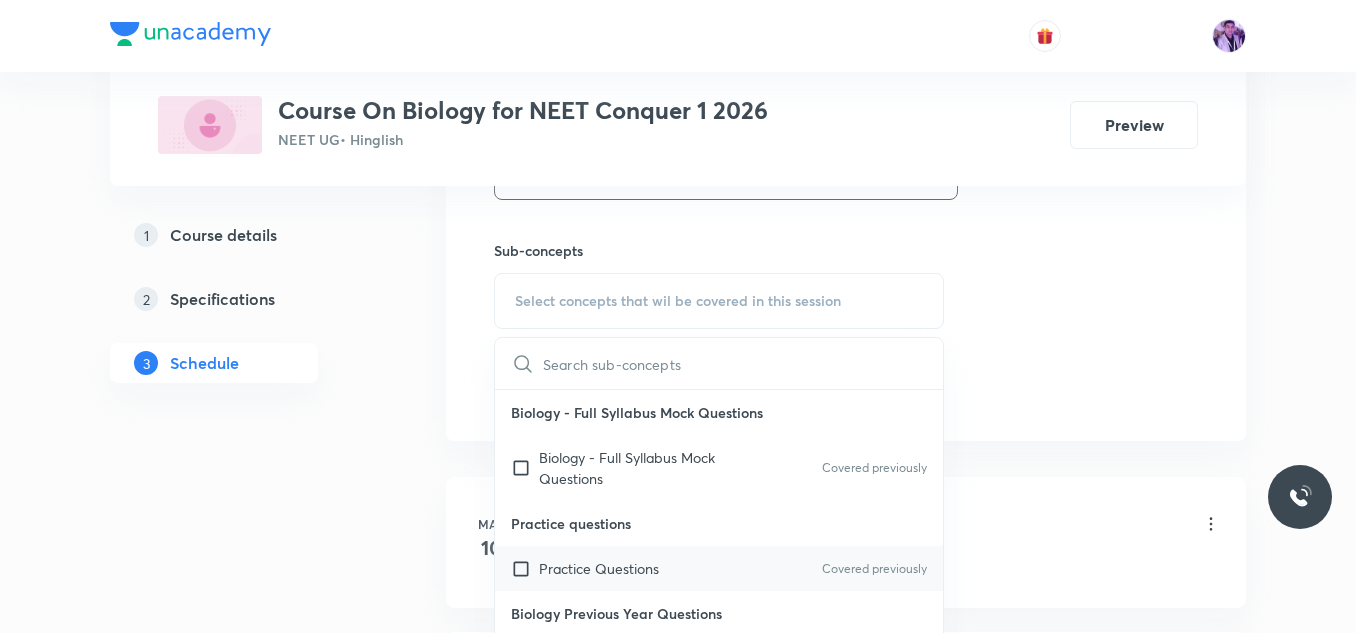 click on "Practice Questions" at bounding box center (599, 568) 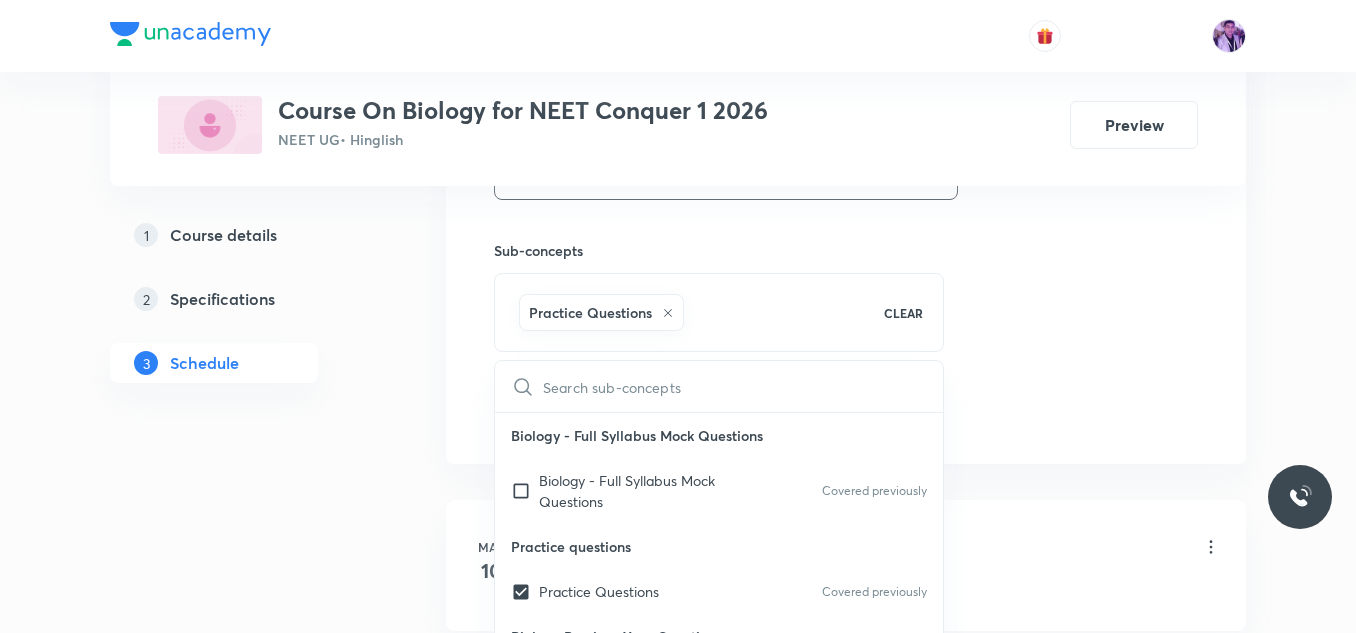 click on "May 10 Cell the Unit of Life- 1 Lesson 1 • 9:10 AM • 90 min  • Room Room 102 Biology - Full Syllabus Mock Questions" at bounding box center [846, 565] 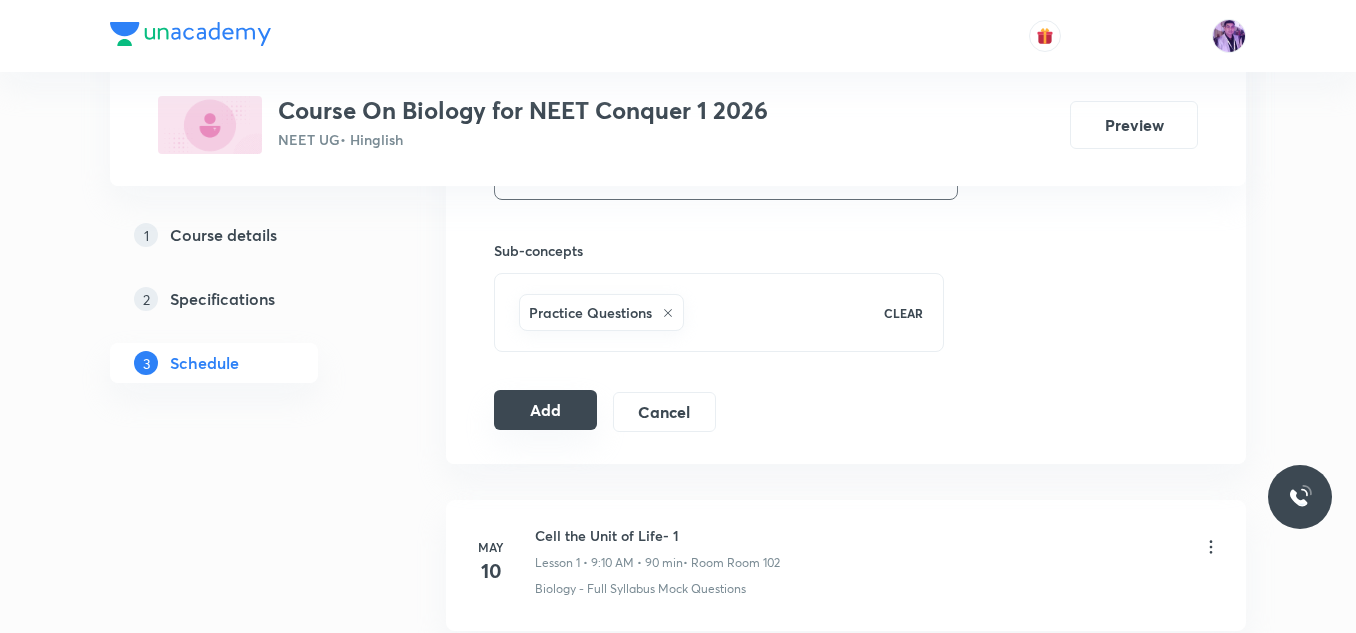 click on "Add" at bounding box center [545, 410] 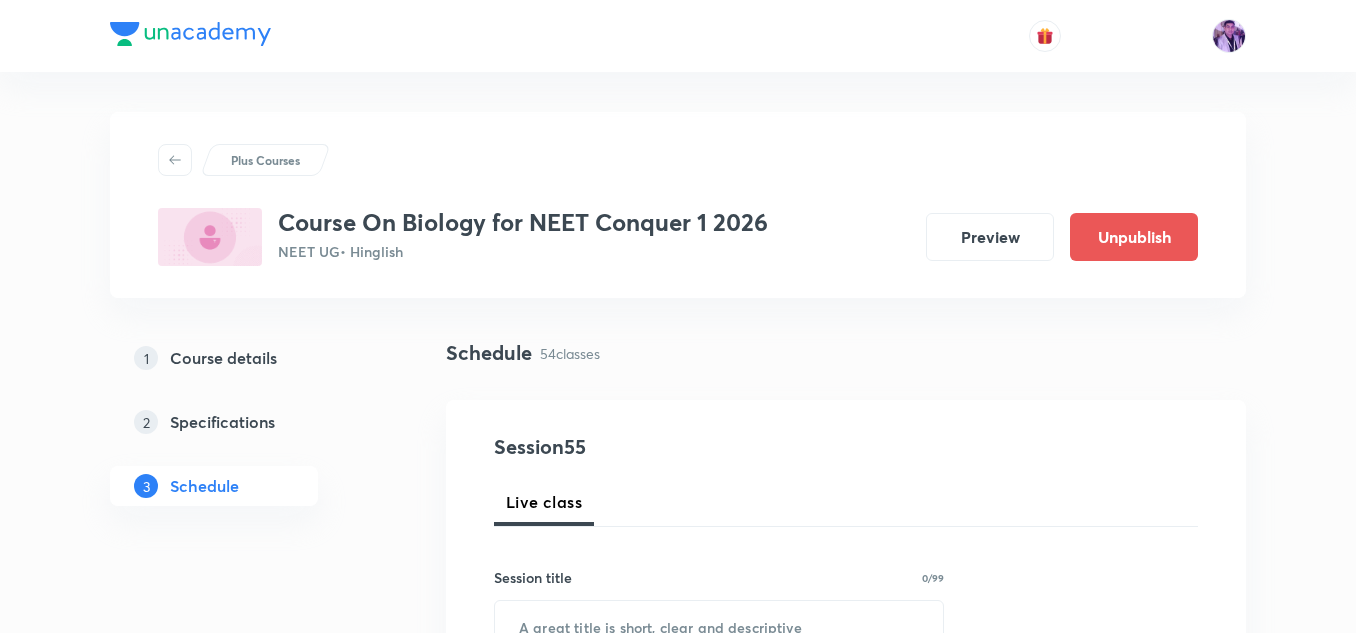 scroll, scrollTop: 962, scrollLeft: 0, axis: vertical 